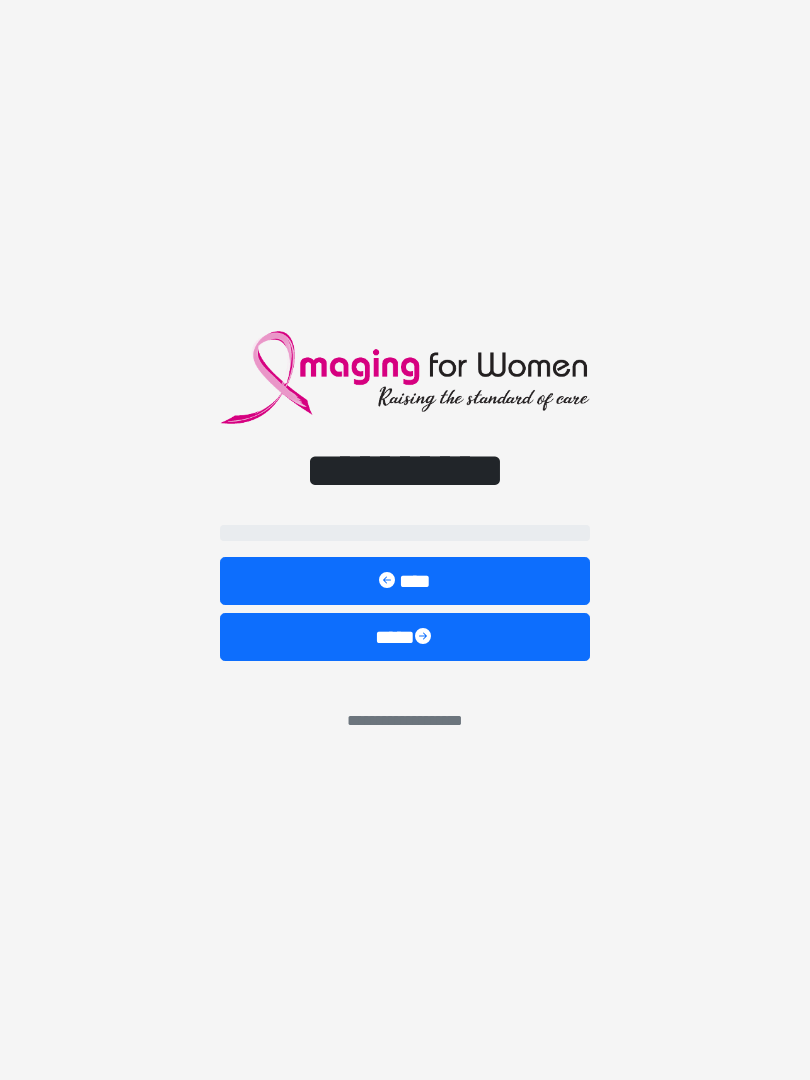 scroll, scrollTop: 0, scrollLeft: 0, axis: both 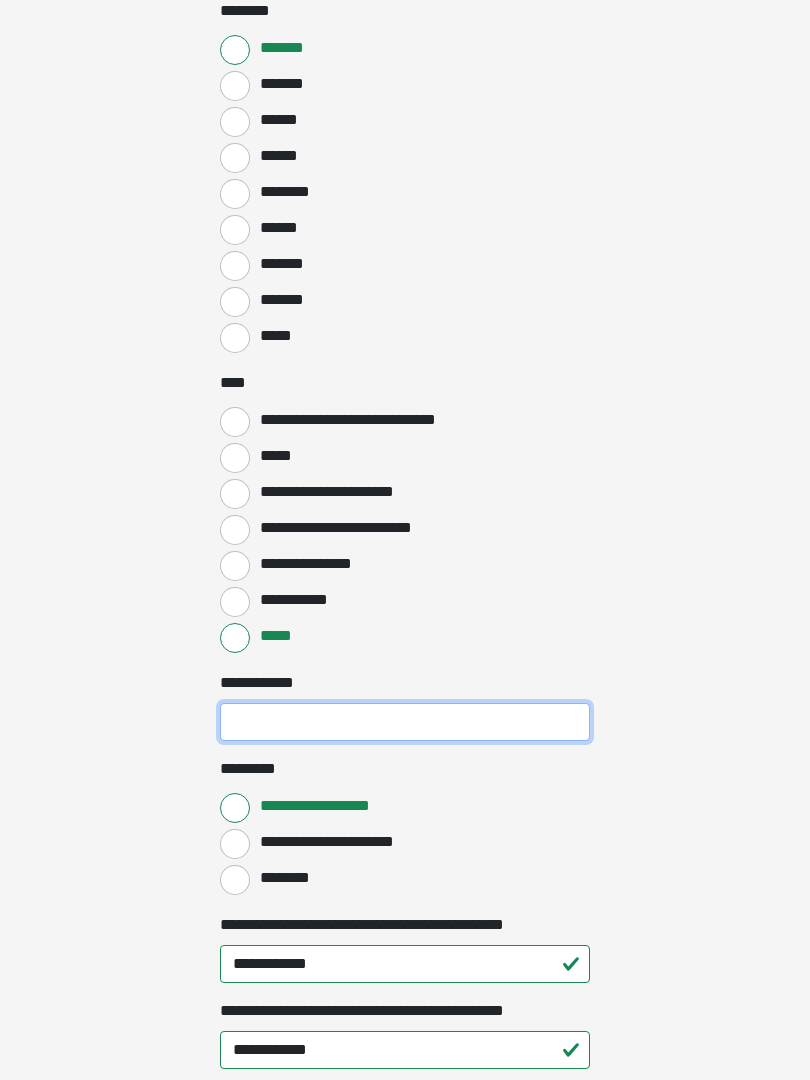click on "**********" at bounding box center [405, 723] 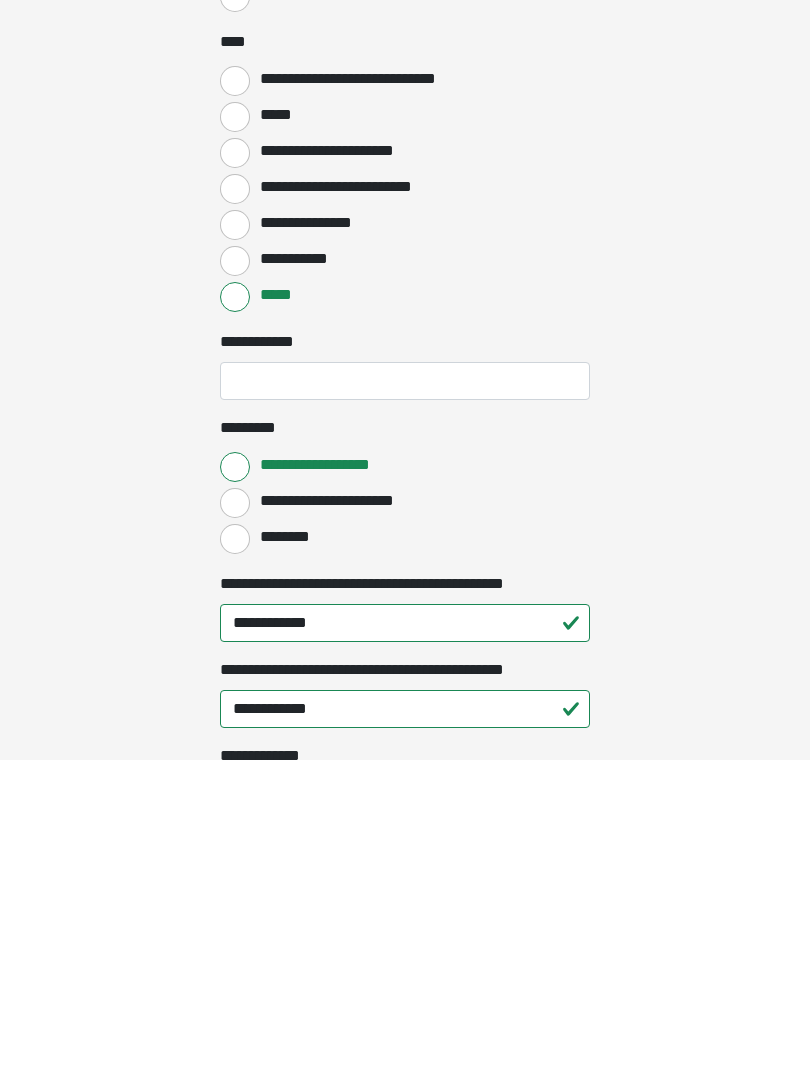 click on "**********" at bounding box center (405, -1172) 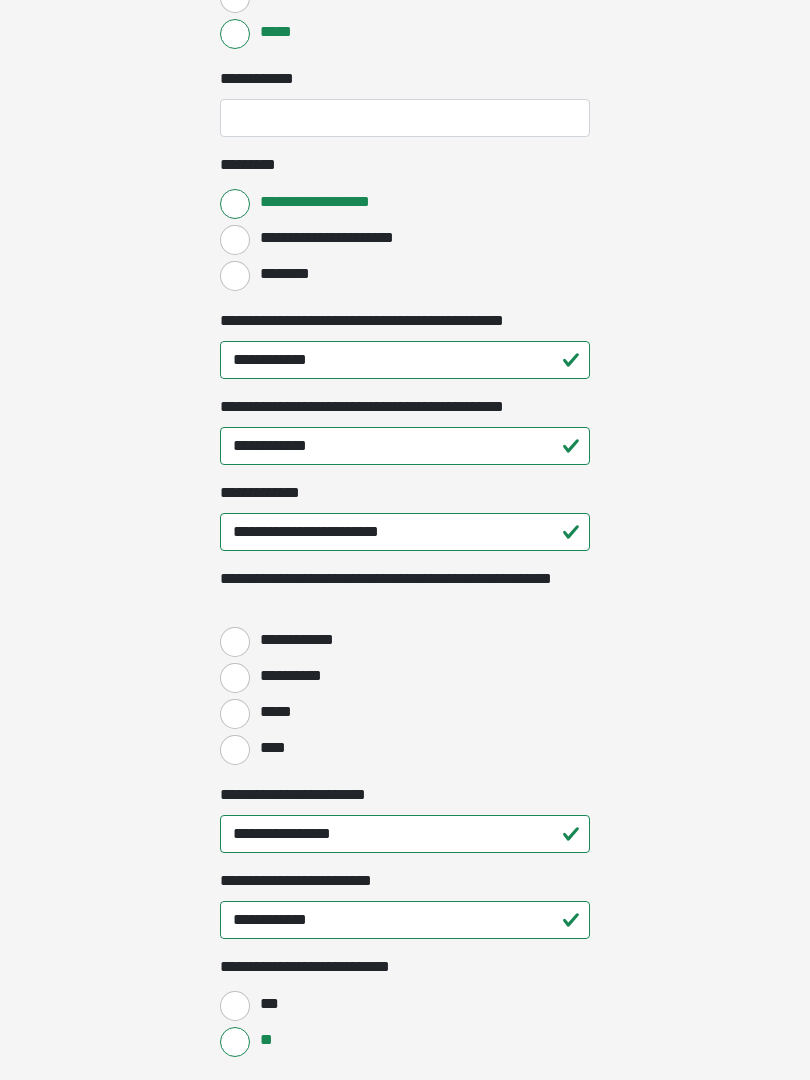 scroll, scrollTop: 2297, scrollLeft: 0, axis: vertical 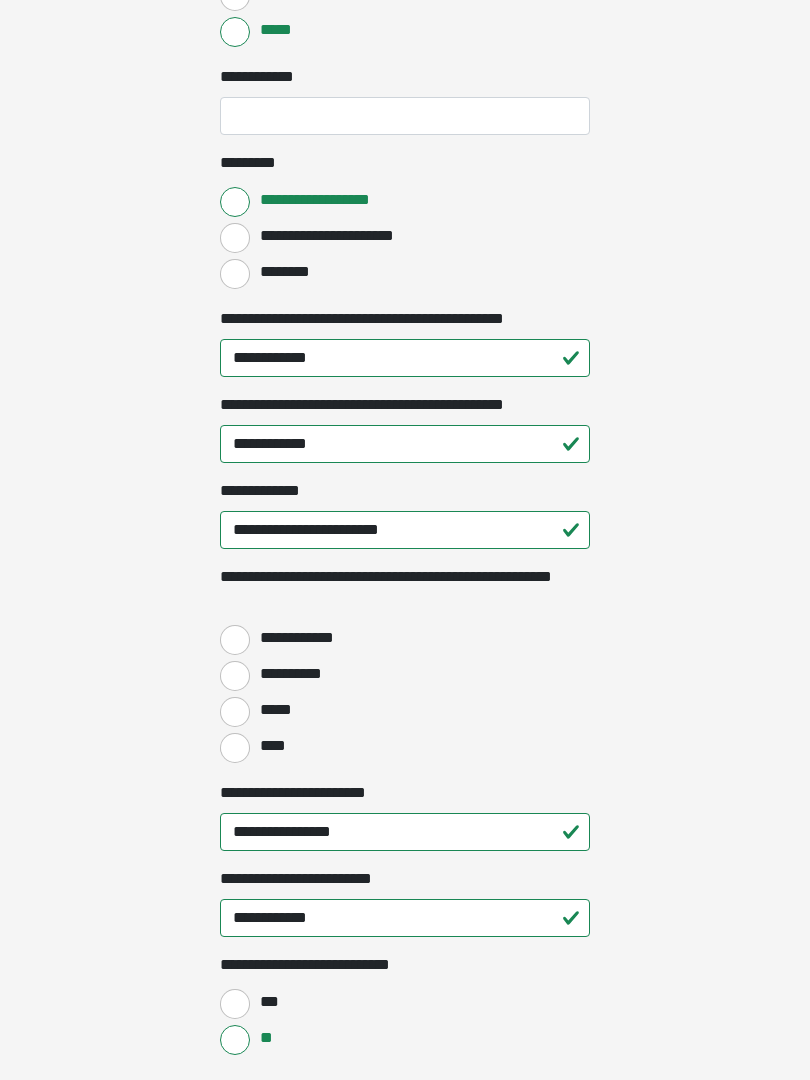 click on "**********" at bounding box center (235, 676) 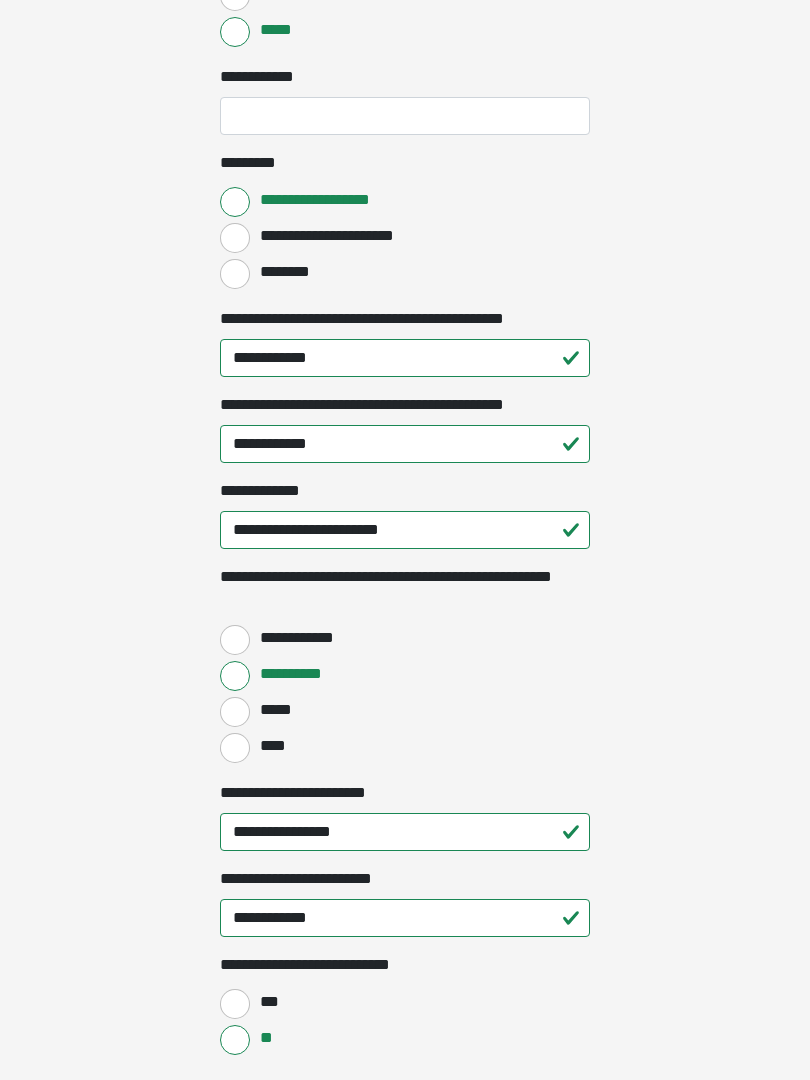 click on "****" at bounding box center (235, 748) 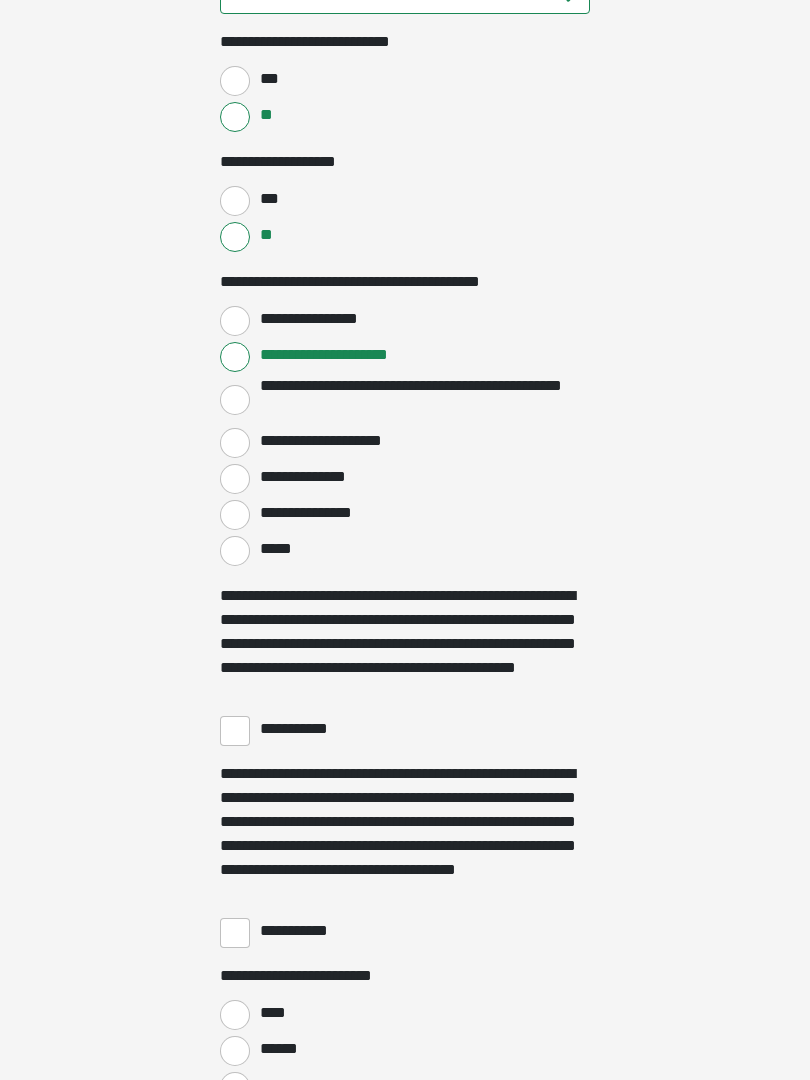 scroll, scrollTop: 3220, scrollLeft: 0, axis: vertical 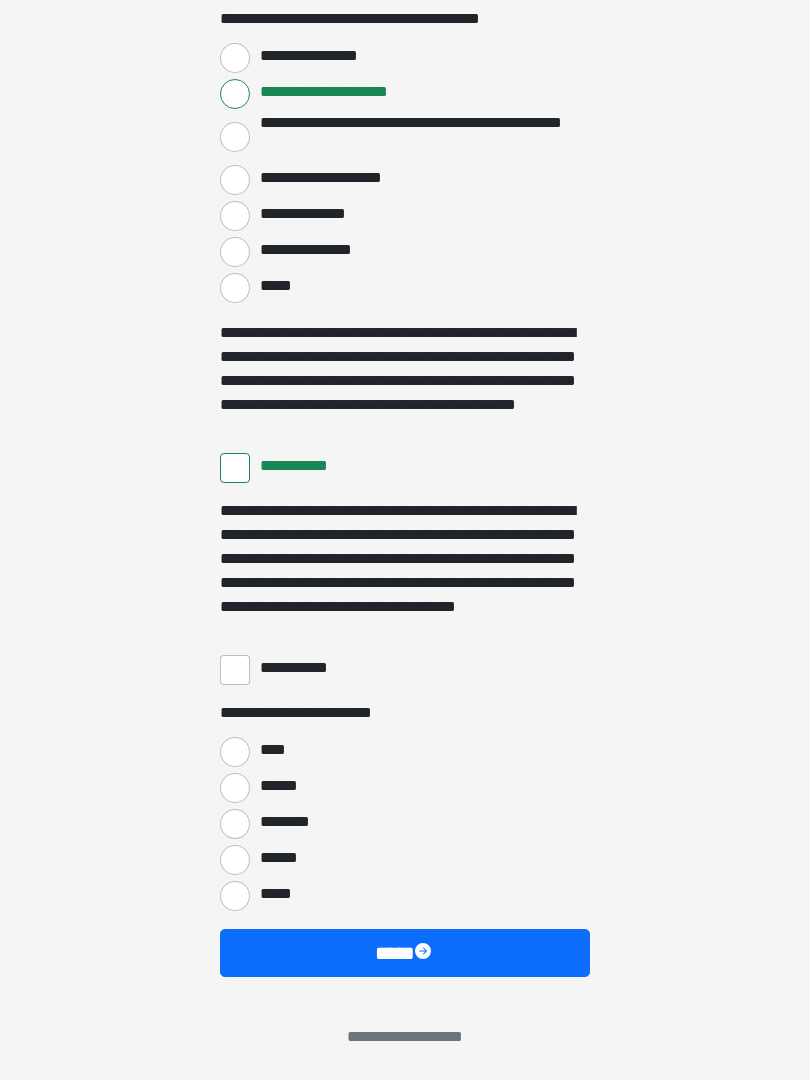 click on "**********" at bounding box center (235, 670) 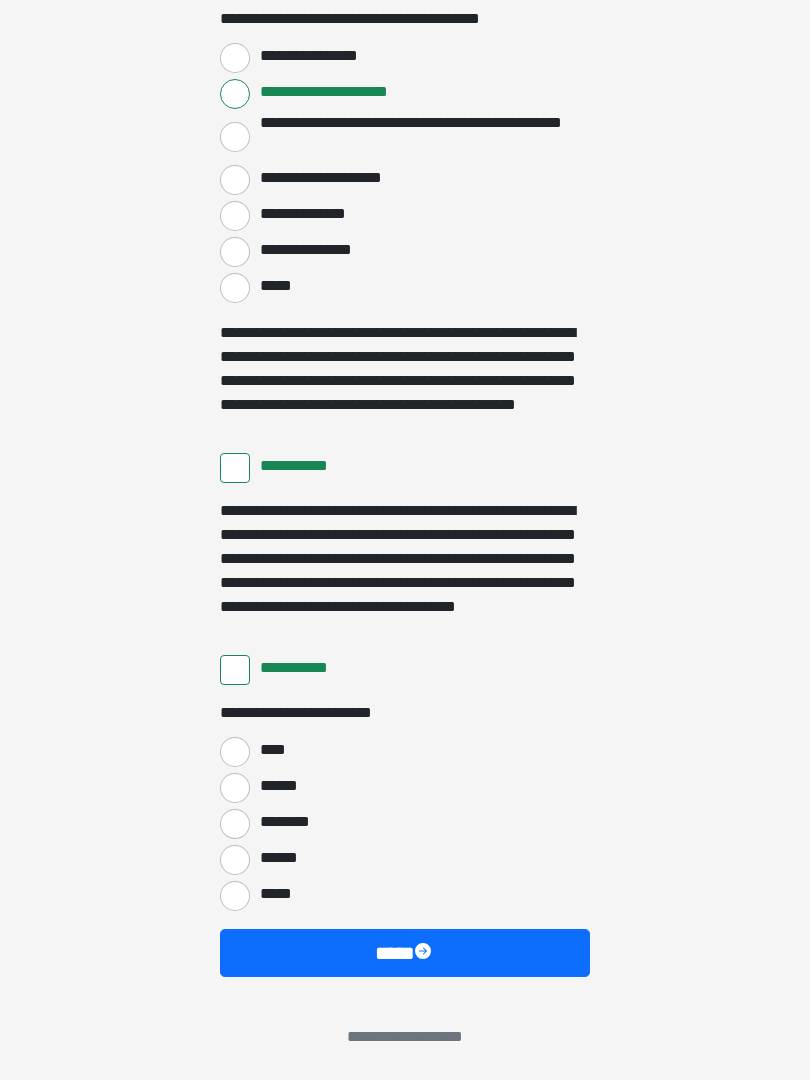 click on "******" at bounding box center (235, 860) 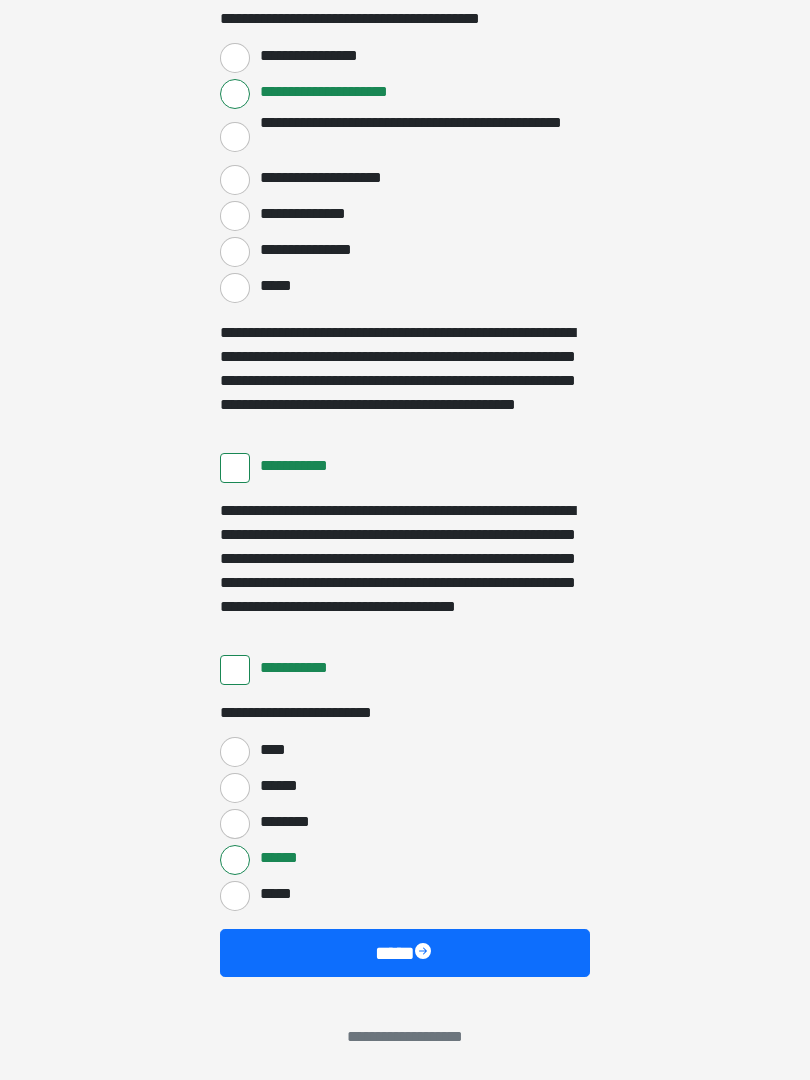 click on "****" at bounding box center [405, 953] 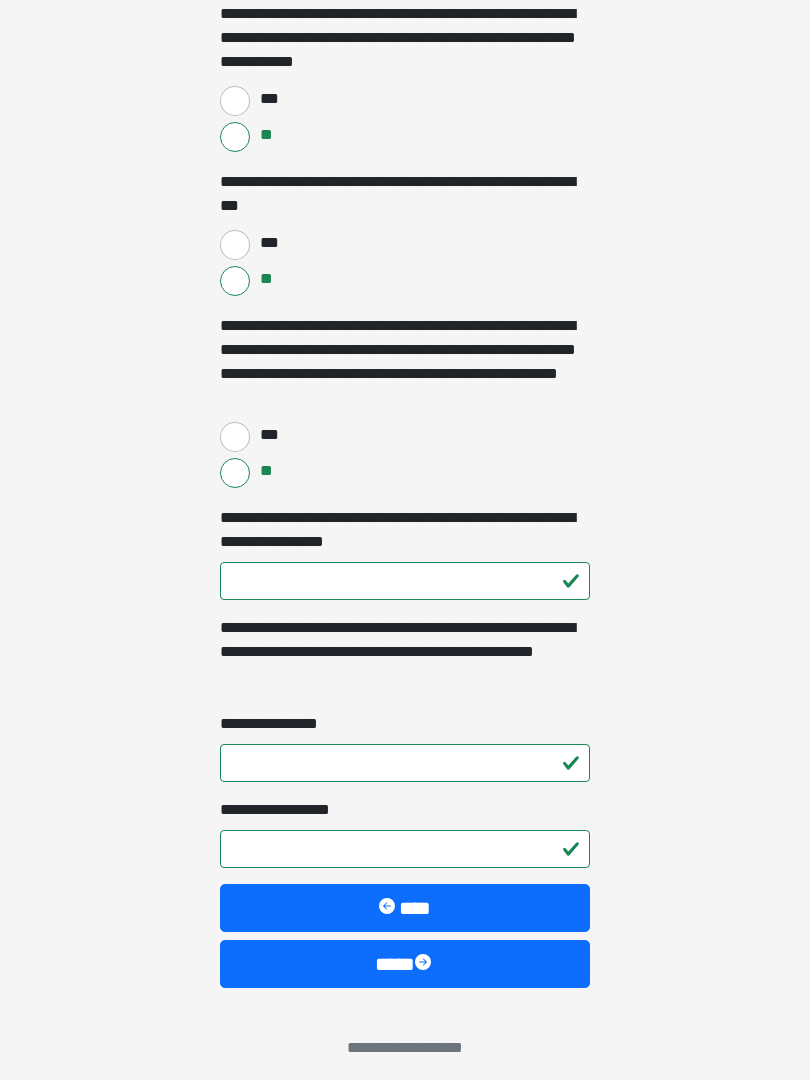 scroll, scrollTop: 2496, scrollLeft: 0, axis: vertical 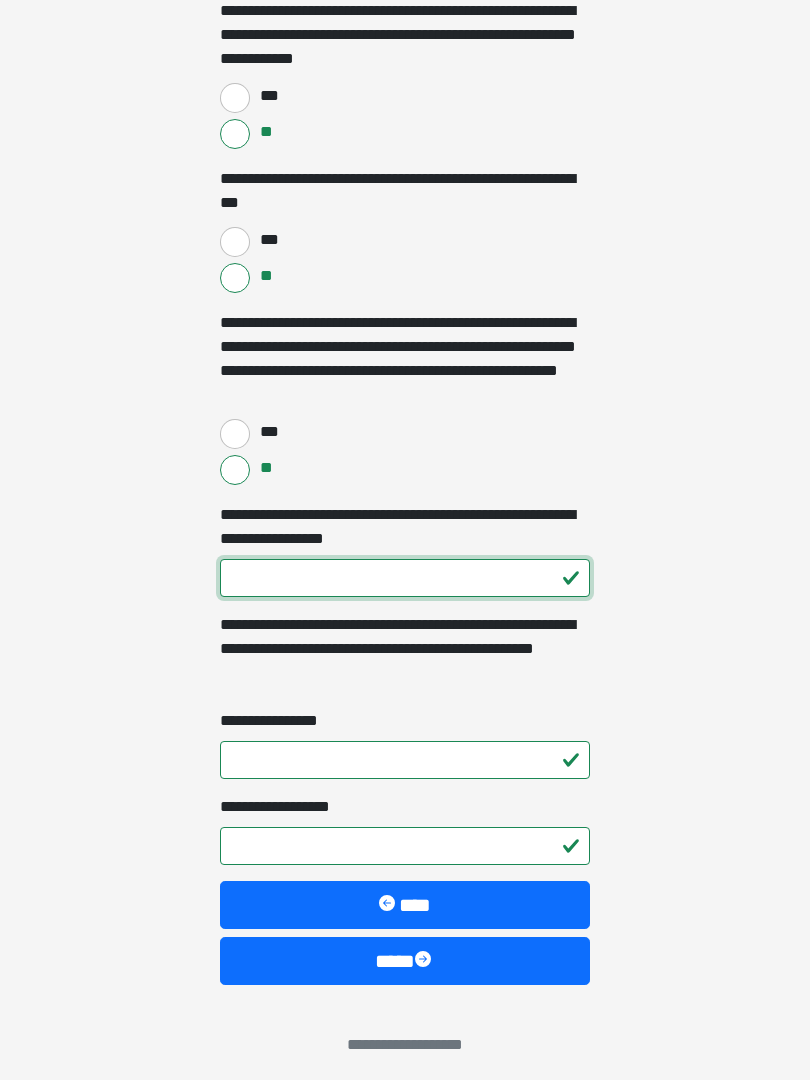 click on "**********" at bounding box center (405, 579) 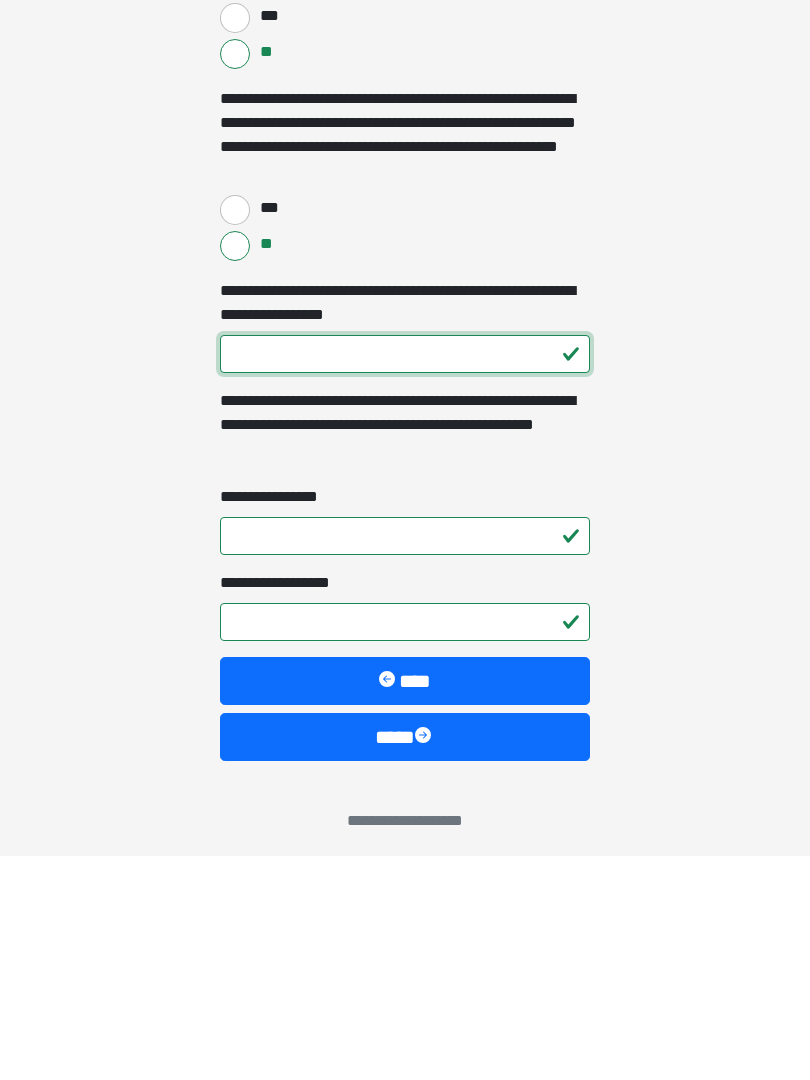 type on "***" 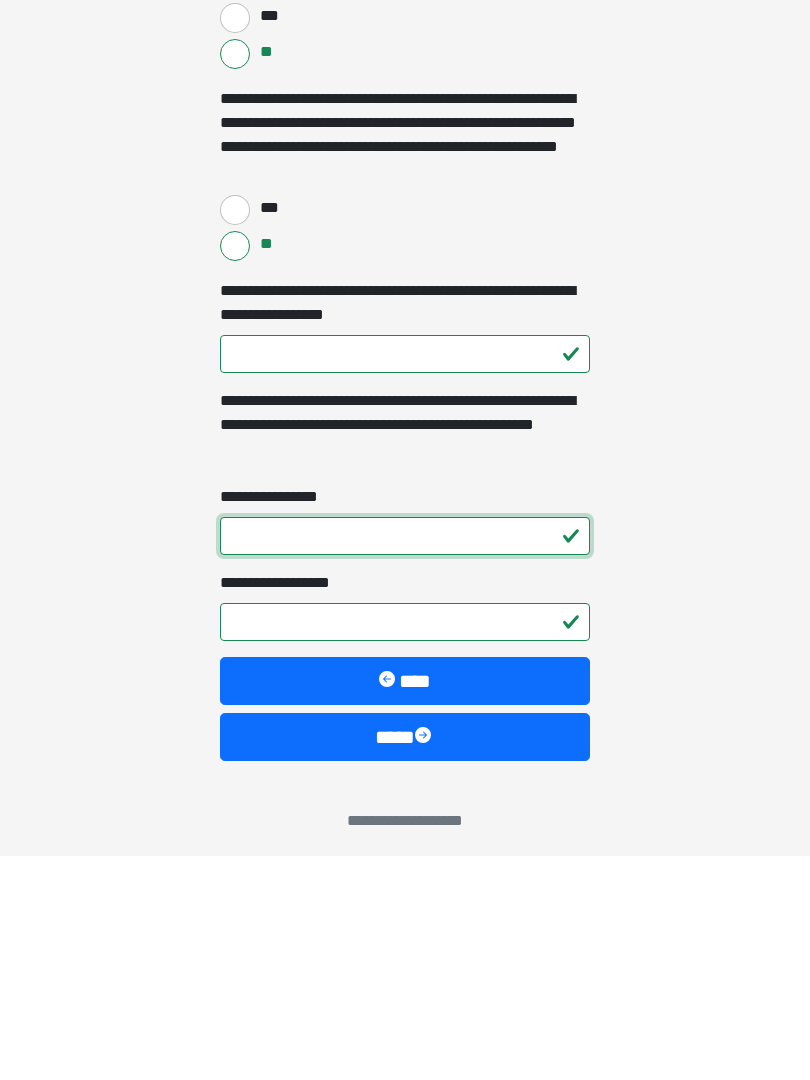 click on "**********" at bounding box center [405, 761] 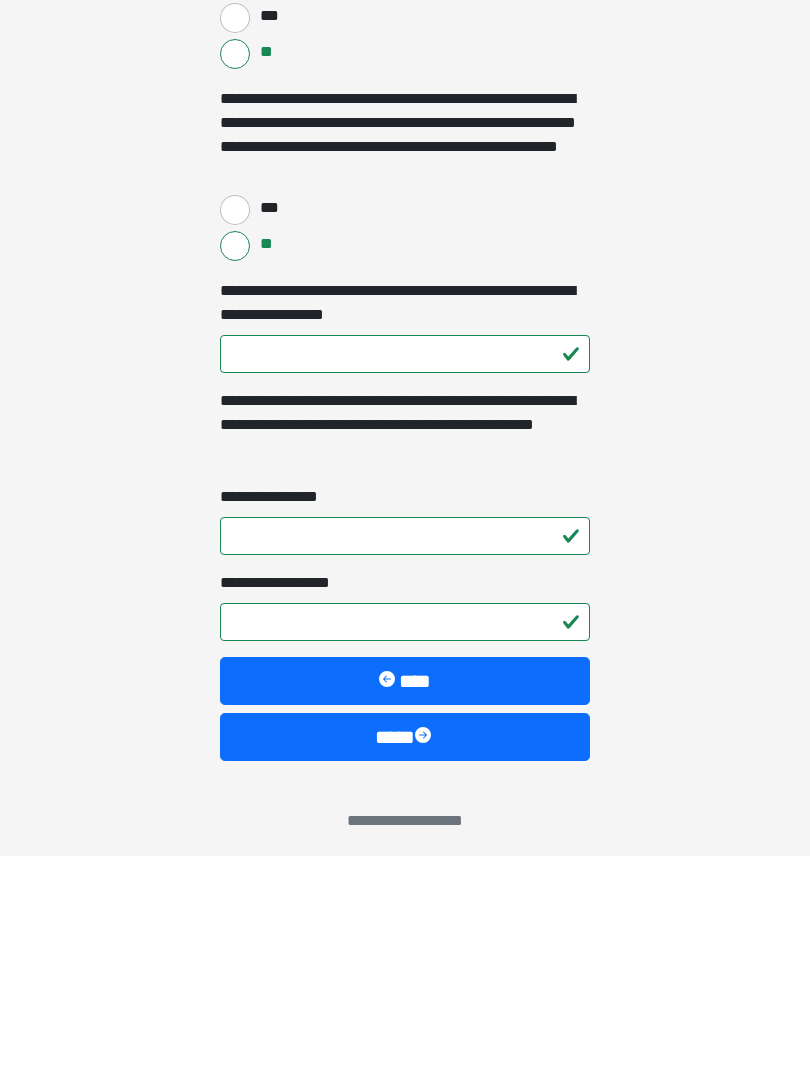 click on "**********" at bounding box center [405, 847] 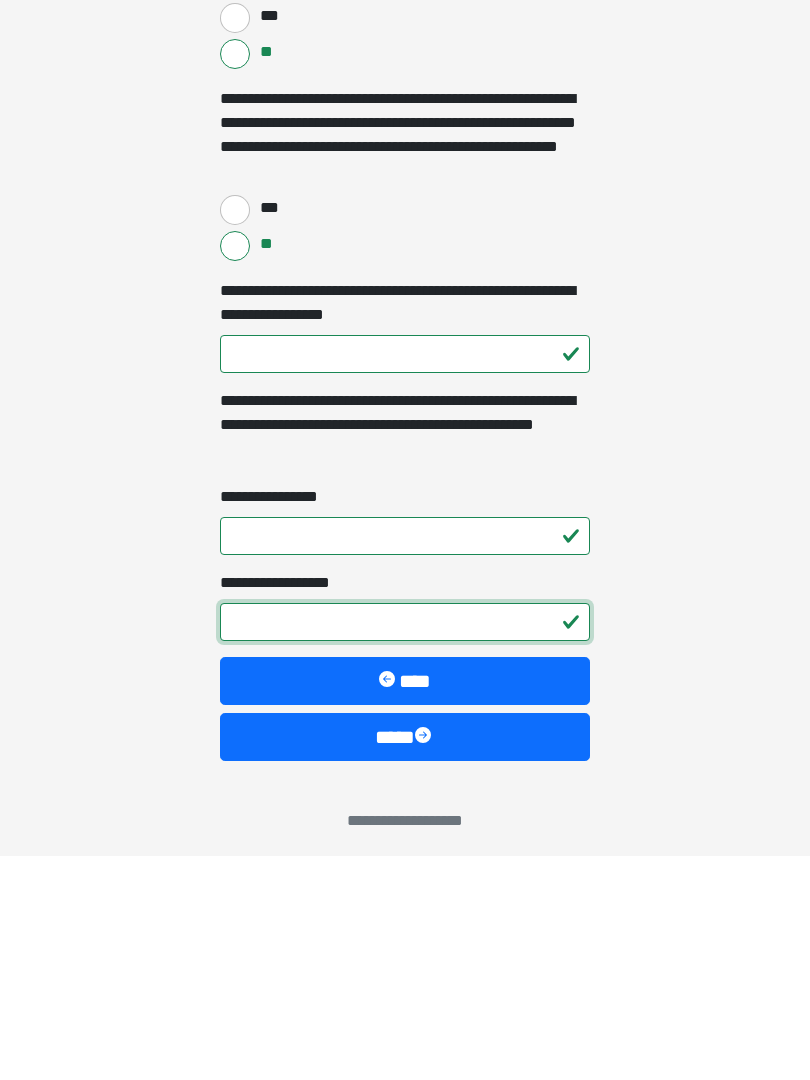 scroll, scrollTop: 2505, scrollLeft: 0, axis: vertical 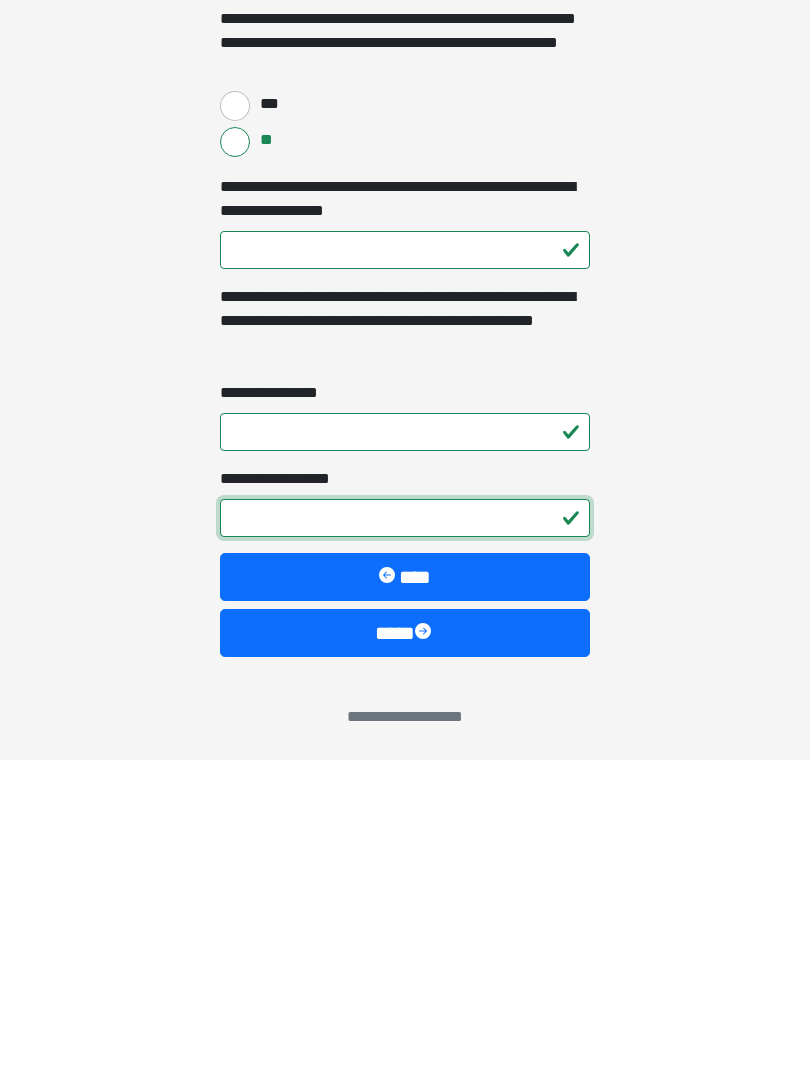 type on "*" 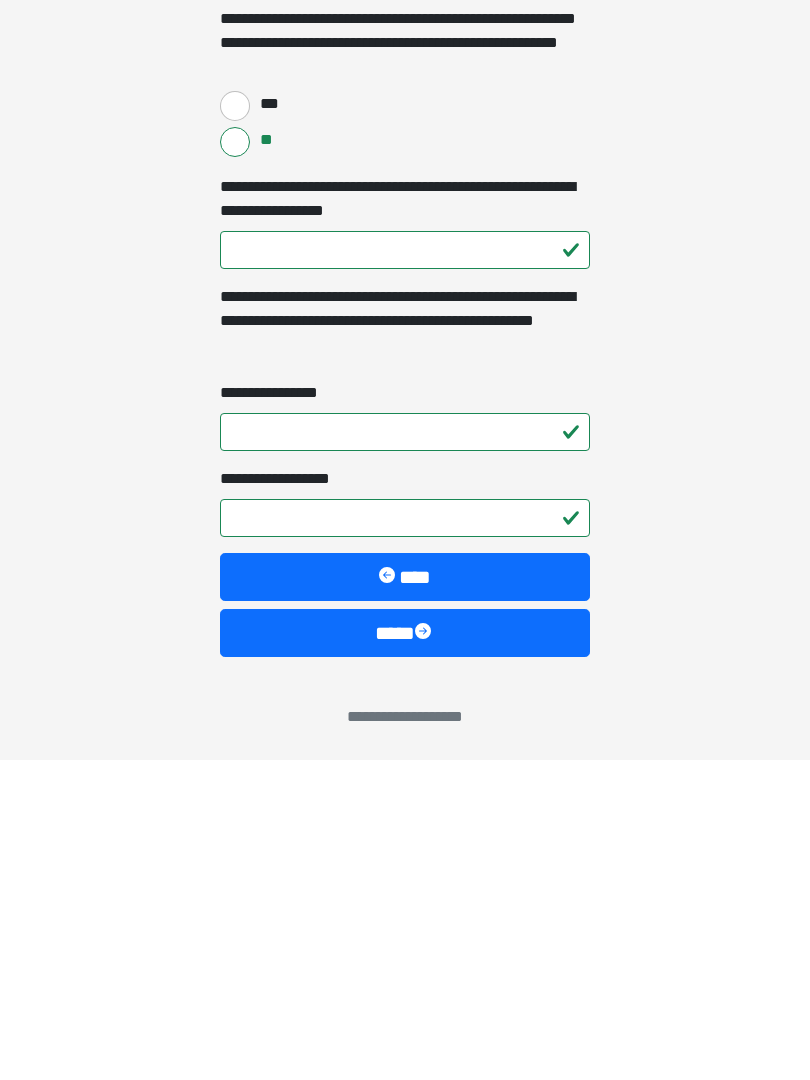 click at bounding box center [425, 953] 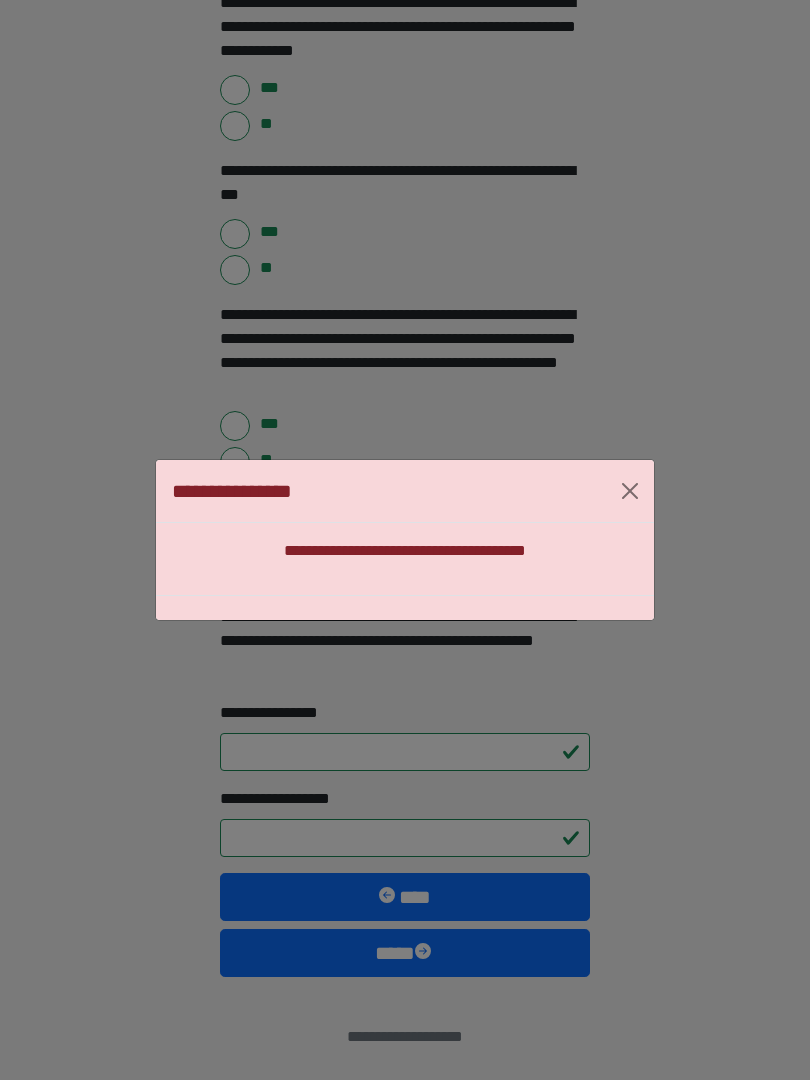 click at bounding box center (630, 491) 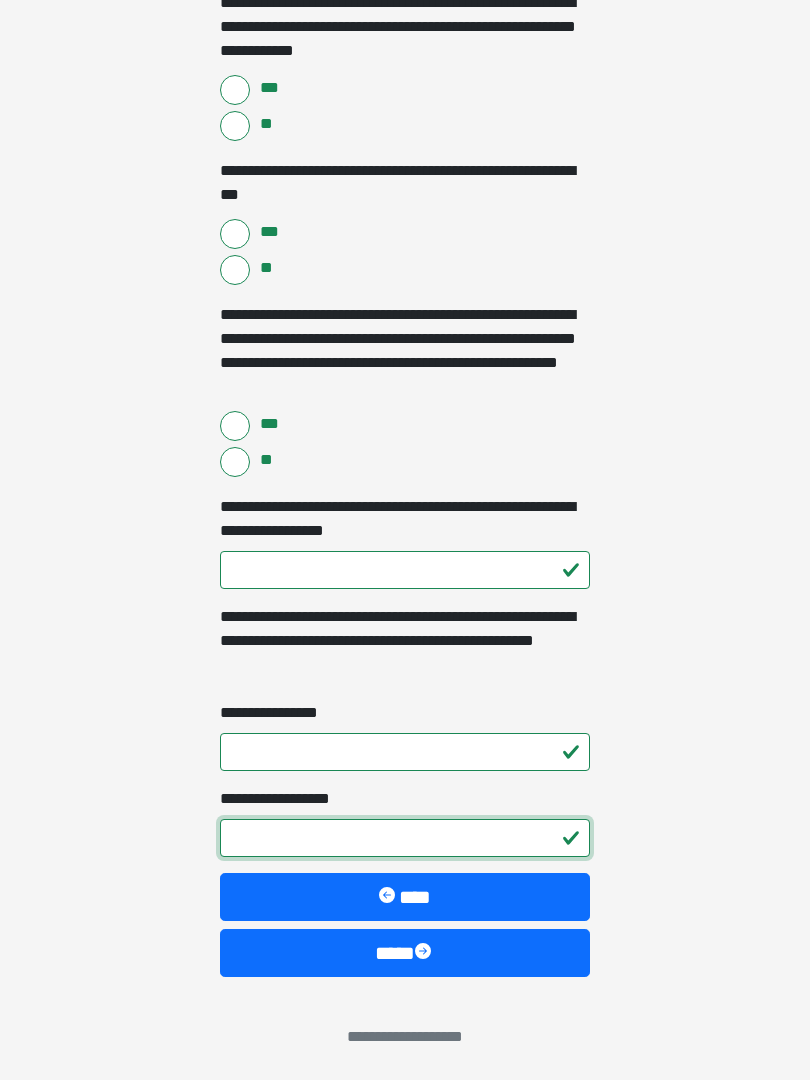 click on "*" at bounding box center [405, 838] 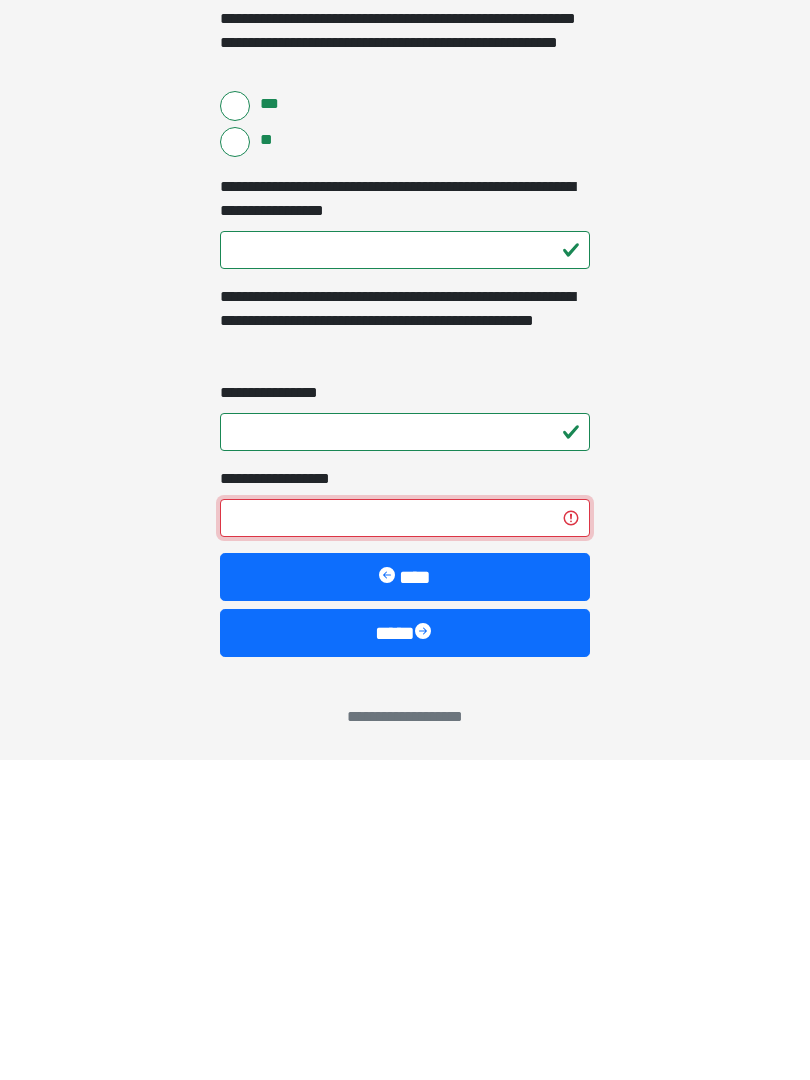type 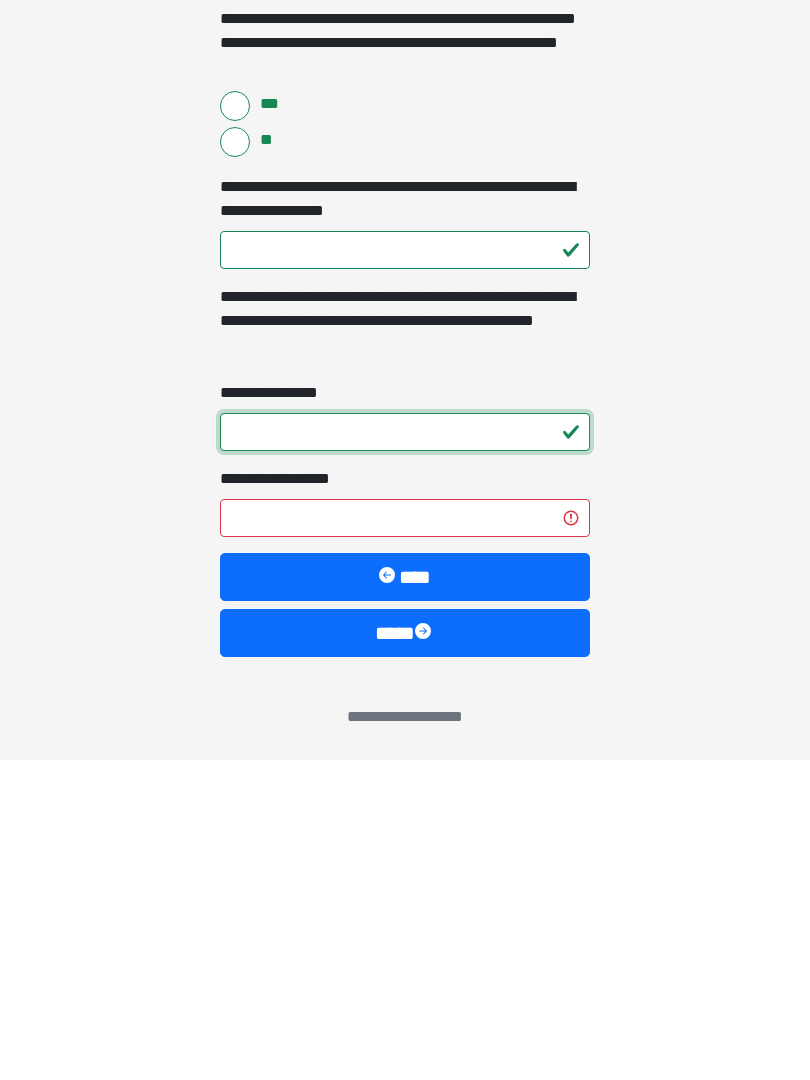click on "*" at bounding box center (405, 752) 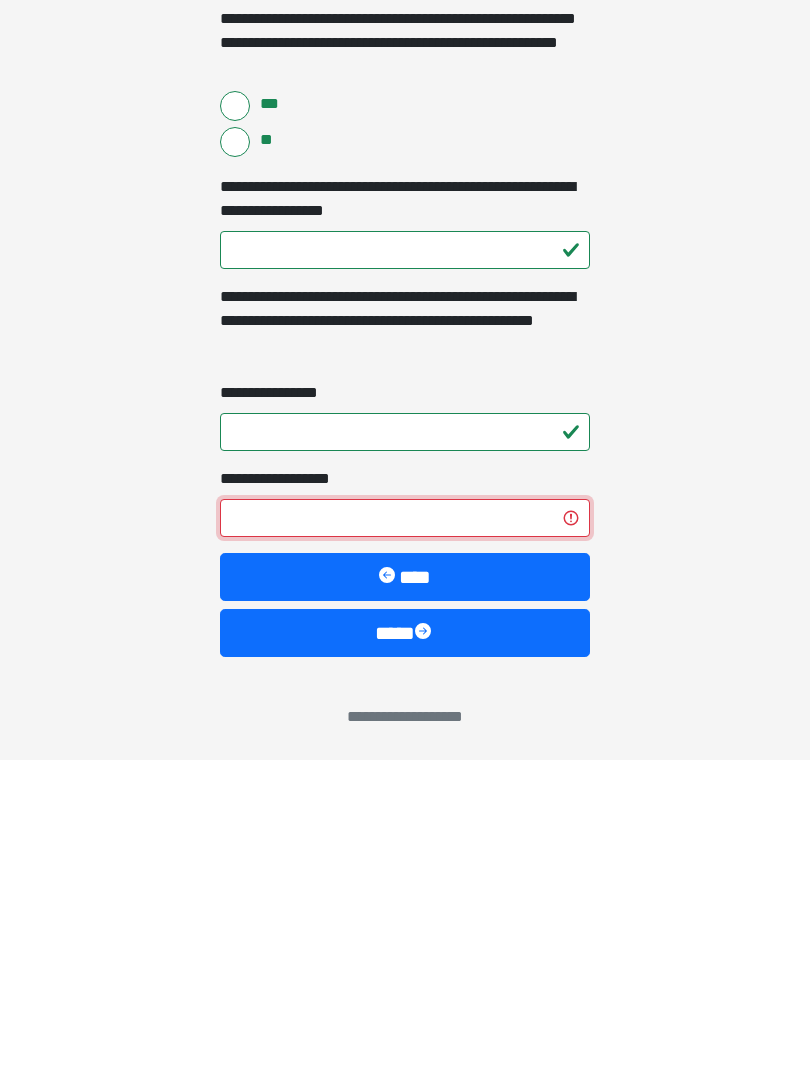 click on "**********" at bounding box center (405, 838) 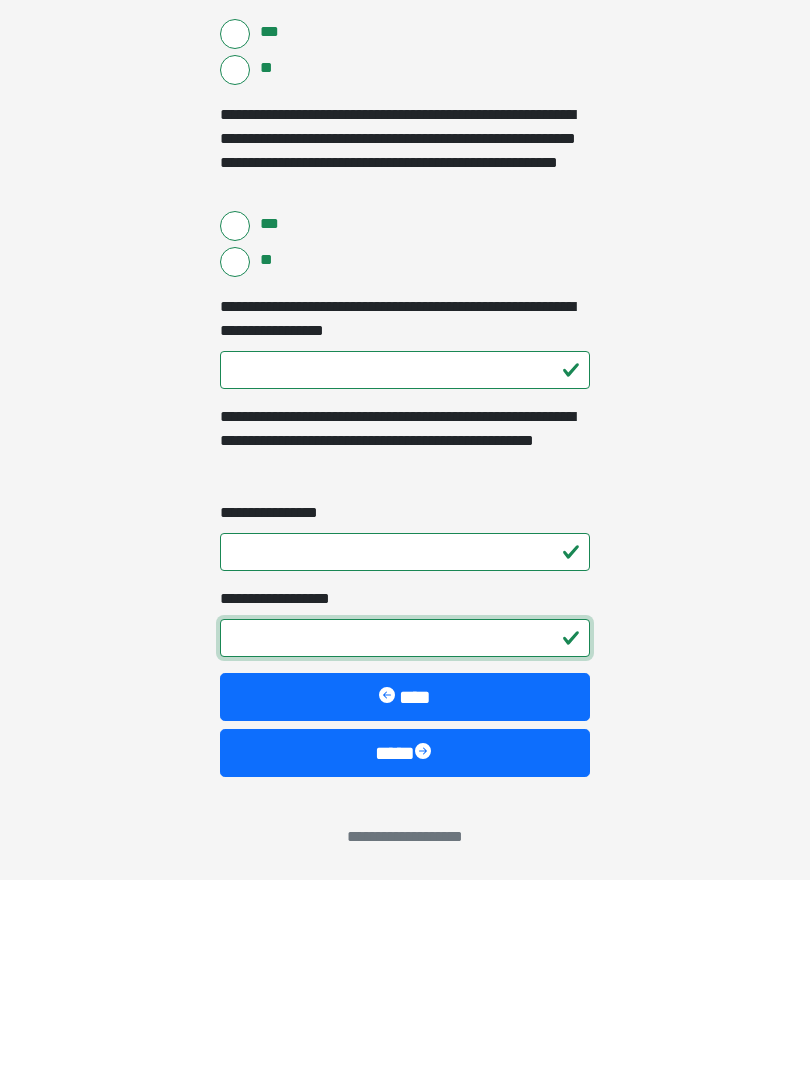 type on "*" 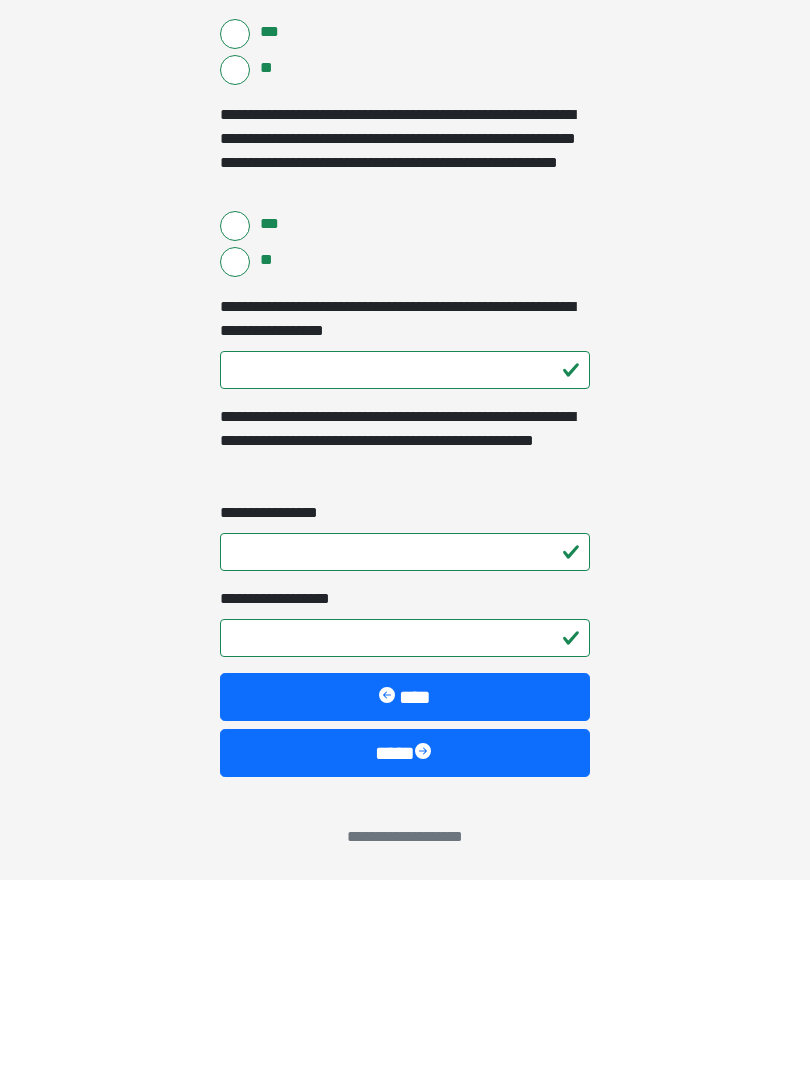 click on "****" at bounding box center (405, 953) 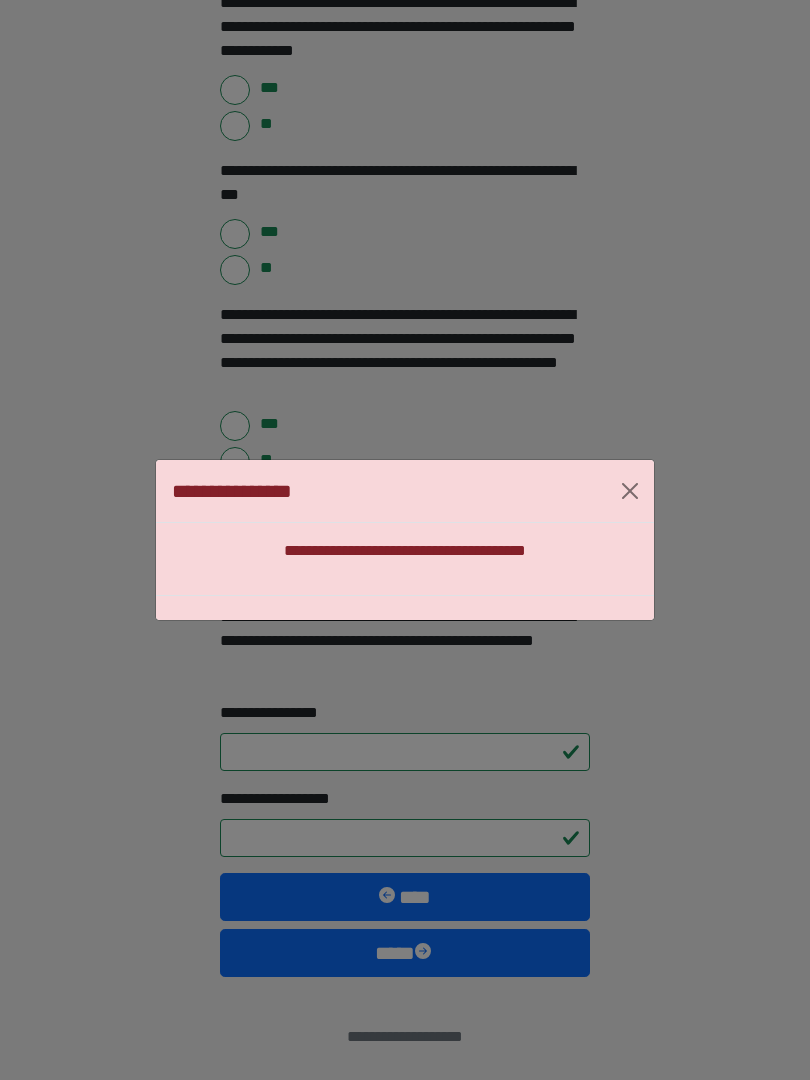 click at bounding box center (630, 491) 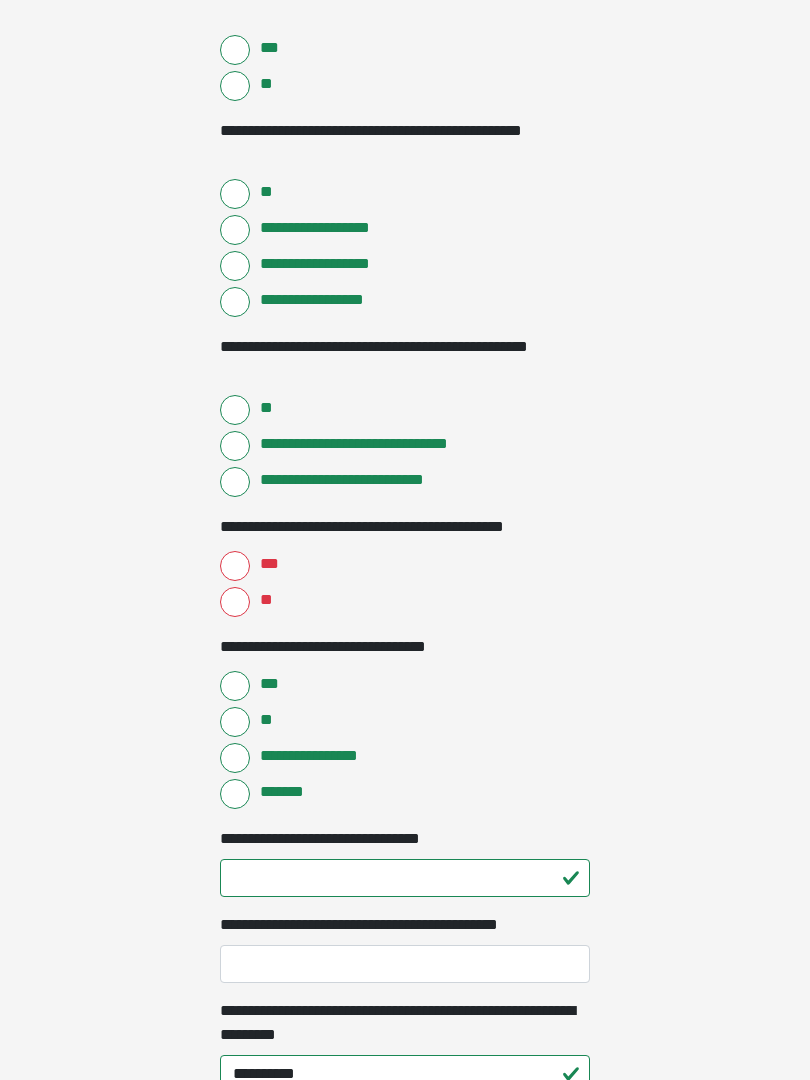 scroll, scrollTop: 749, scrollLeft: 0, axis: vertical 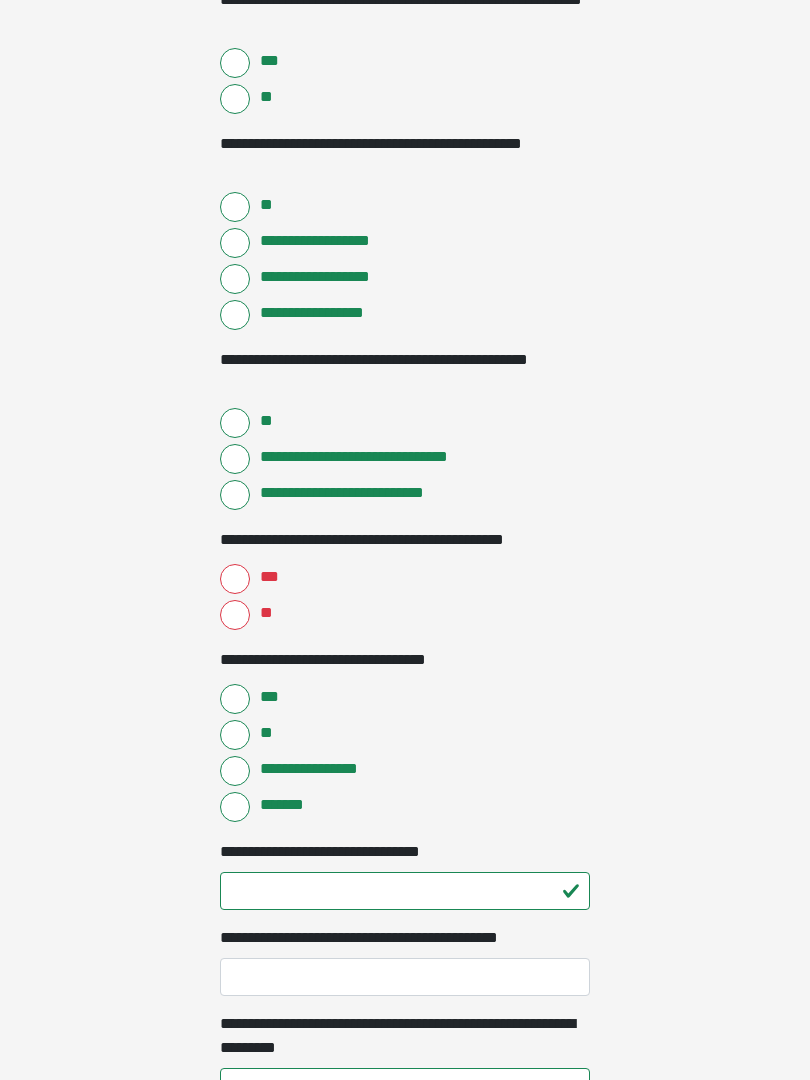 click on "***" at bounding box center [235, 580] 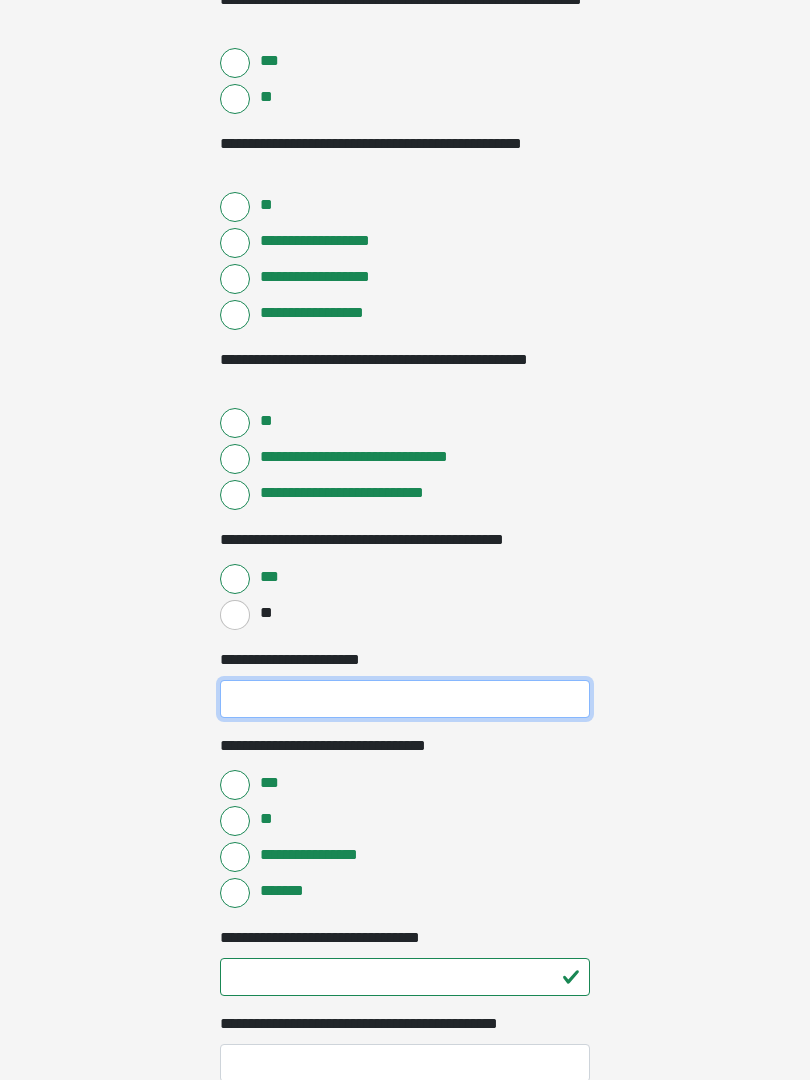 click on "**********" at bounding box center (405, 699) 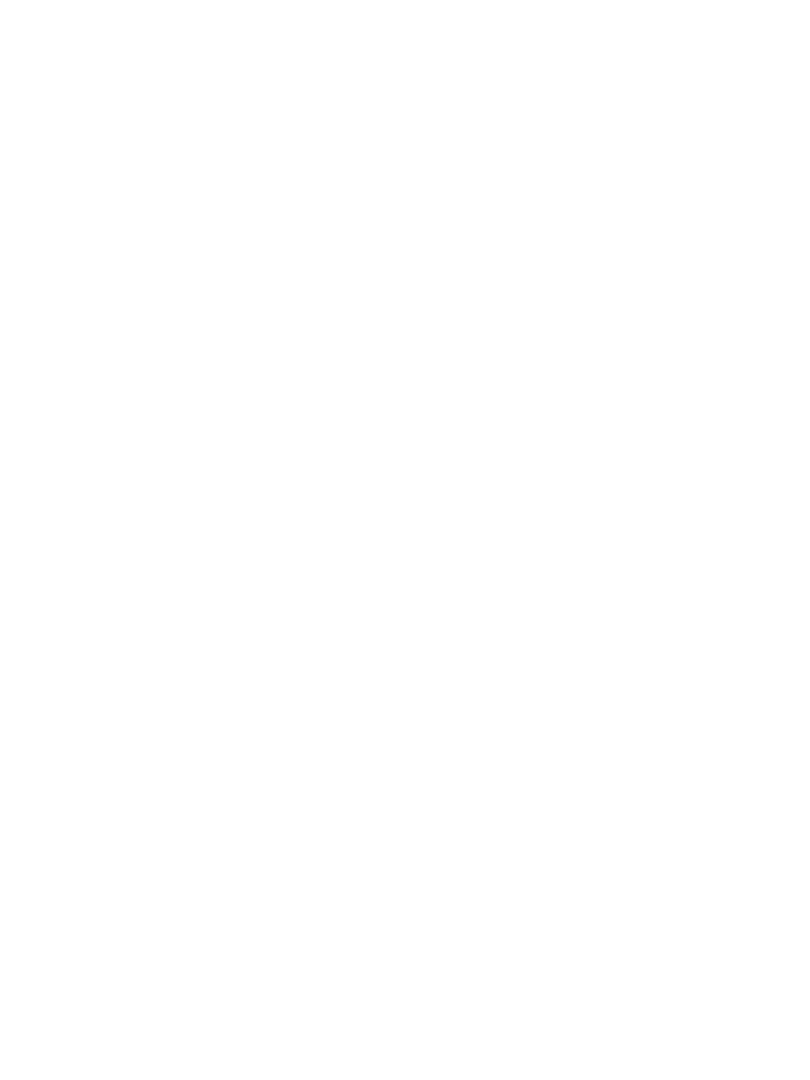 scroll, scrollTop: 2591, scrollLeft: 0, axis: vertical 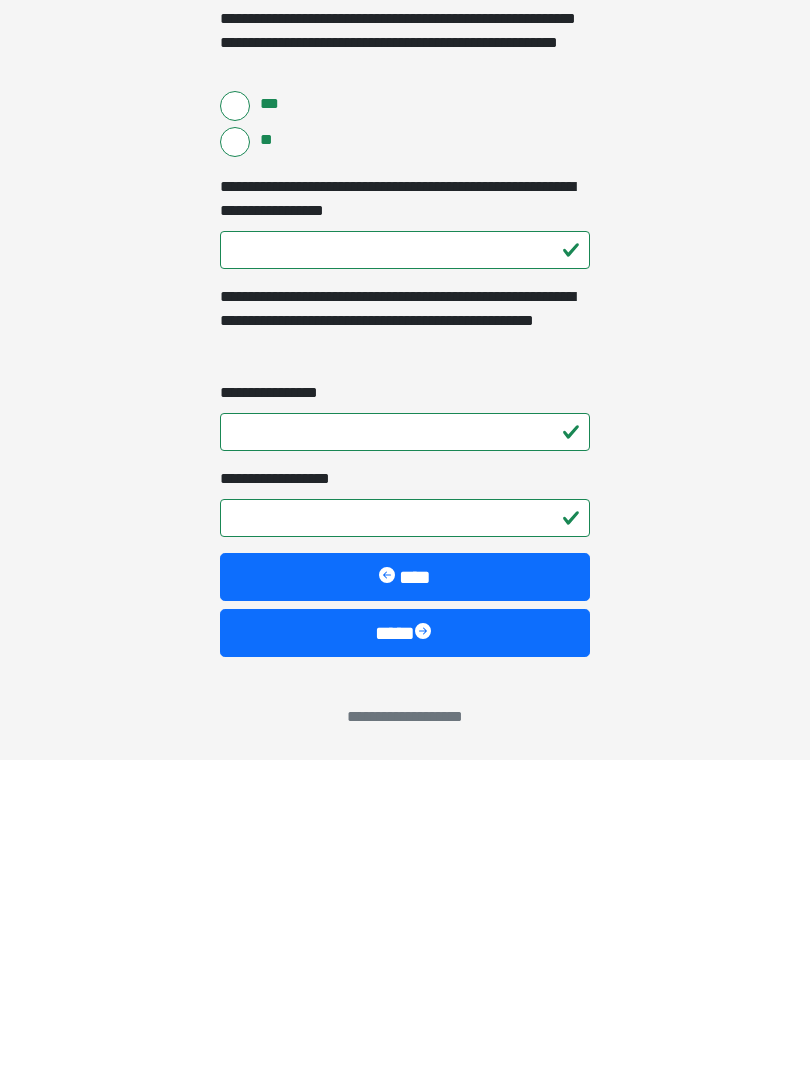 type on "**" 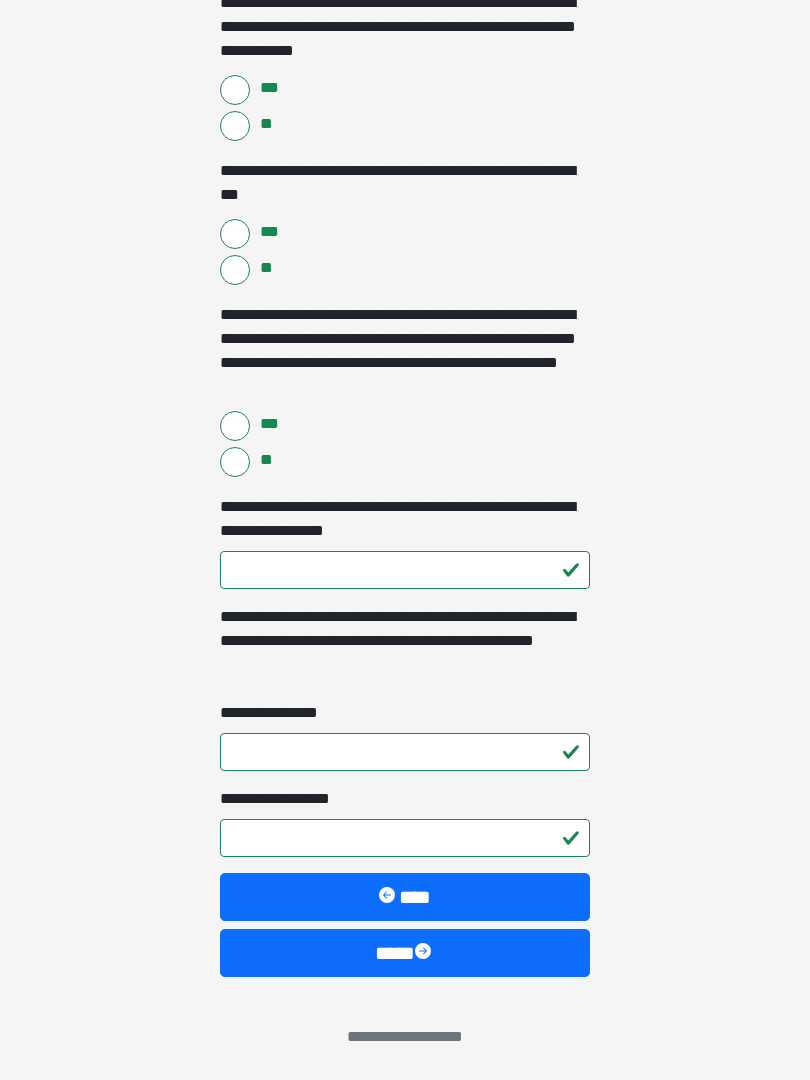click on "****" at bounding box center (405, 953) 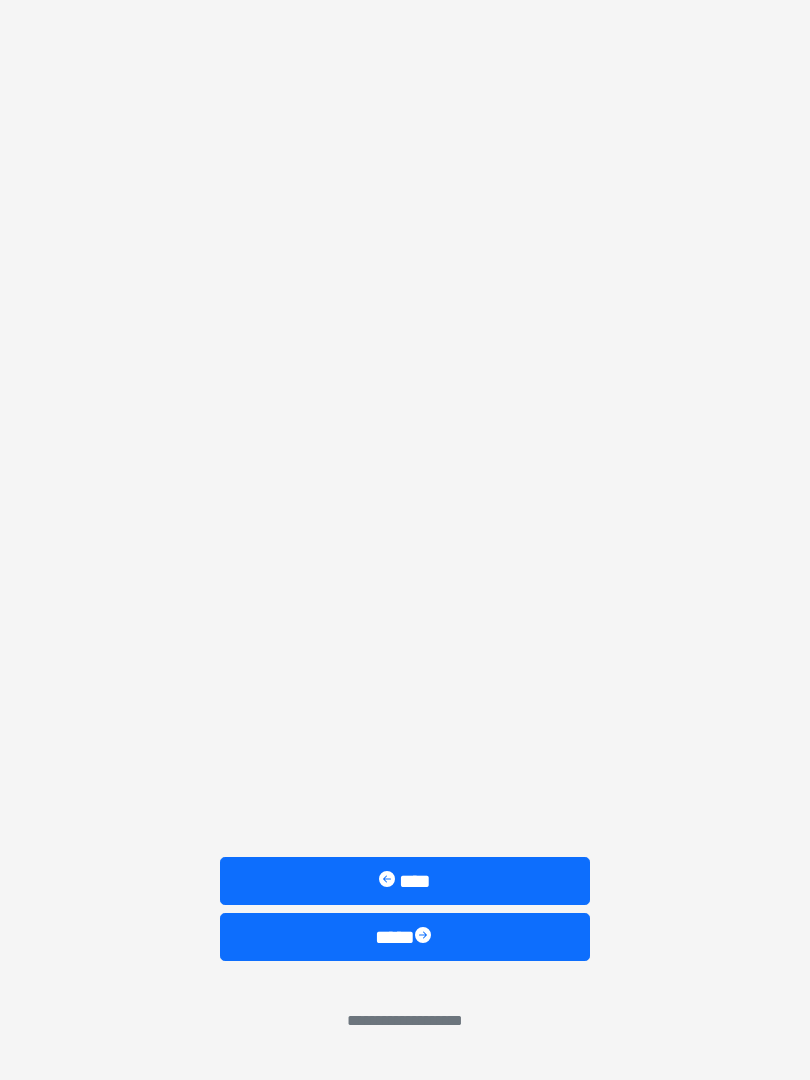 scroll, scrollTop: 0, scrollLeft: 0, axis: both 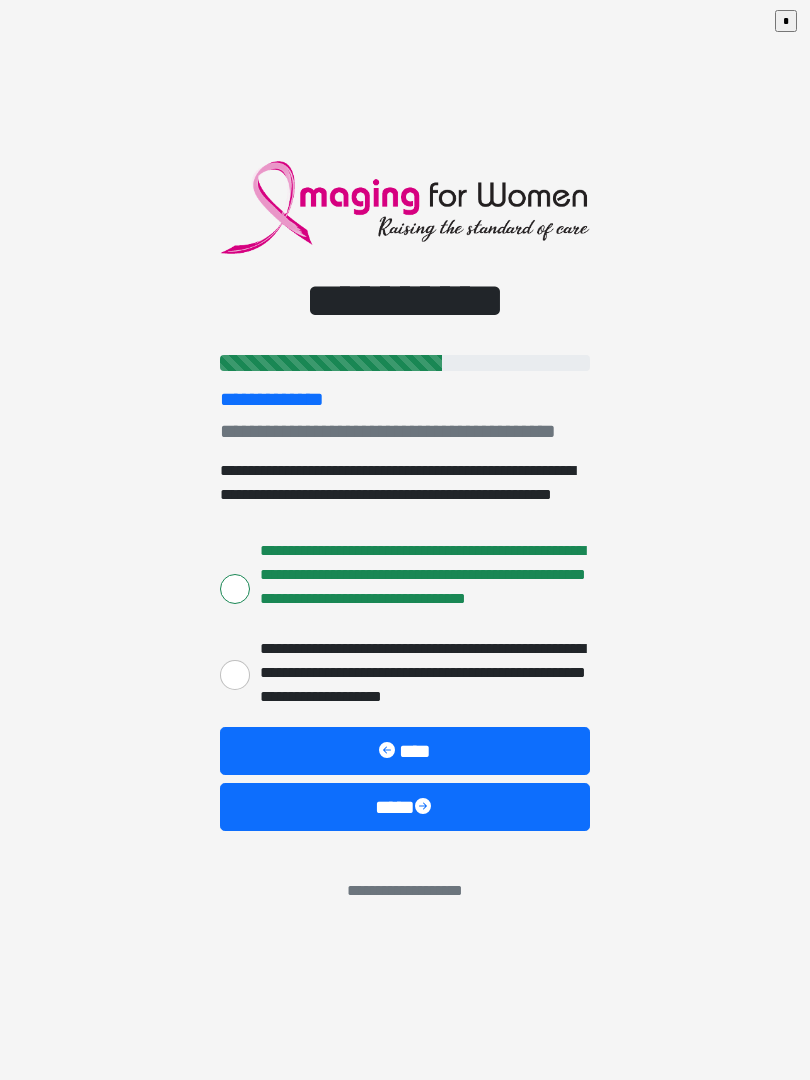 click on "****" at bounding box center (405, 807) 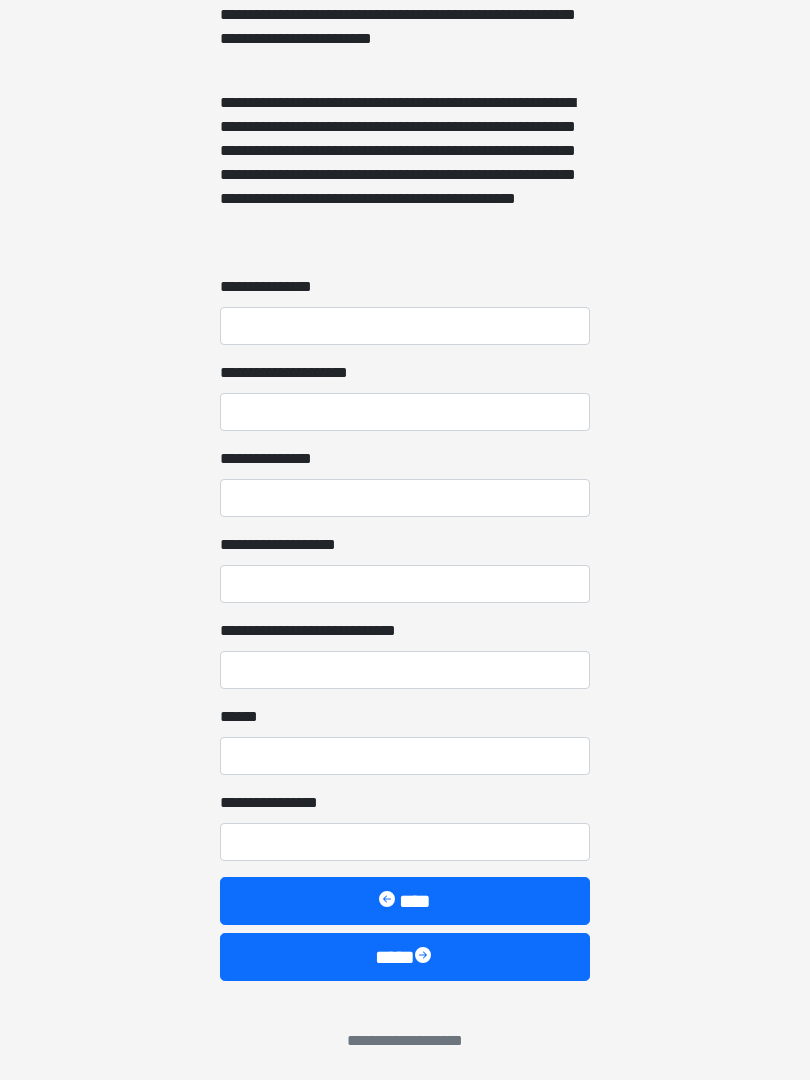 scroll, scrollTop: 1464, scrollLeft: 0, axis: vertical 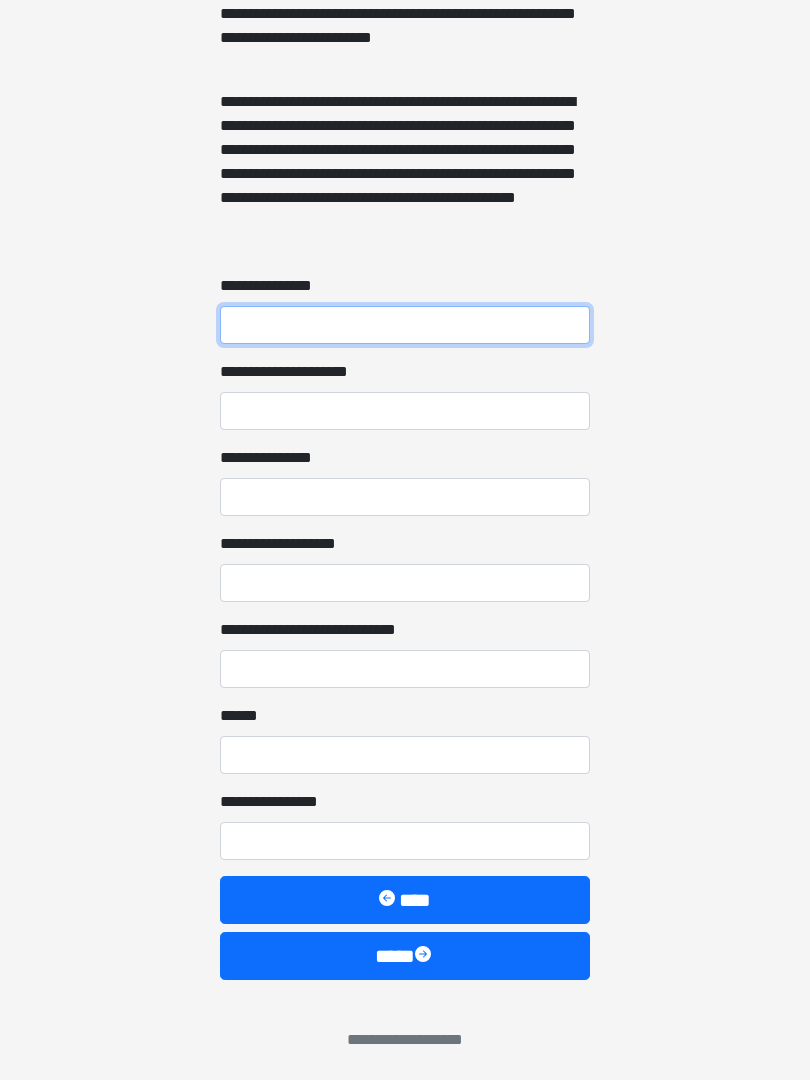 click on "**********" at bounding box center [405, 325] 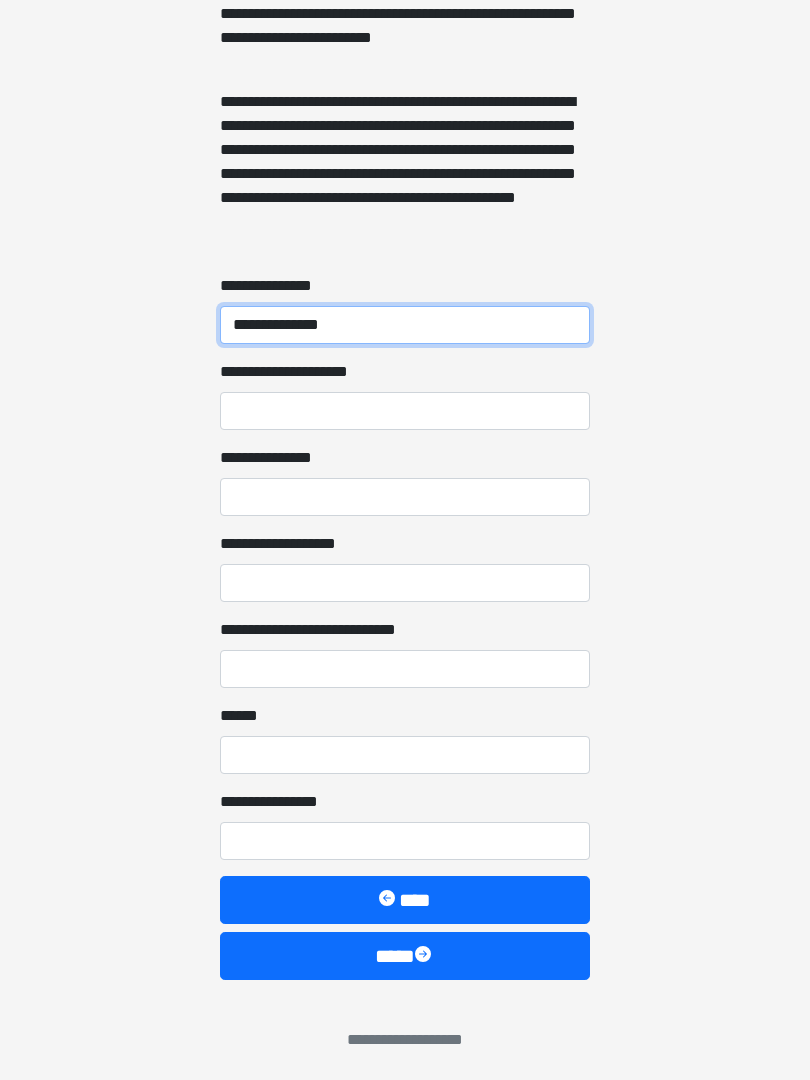 type on "**********" 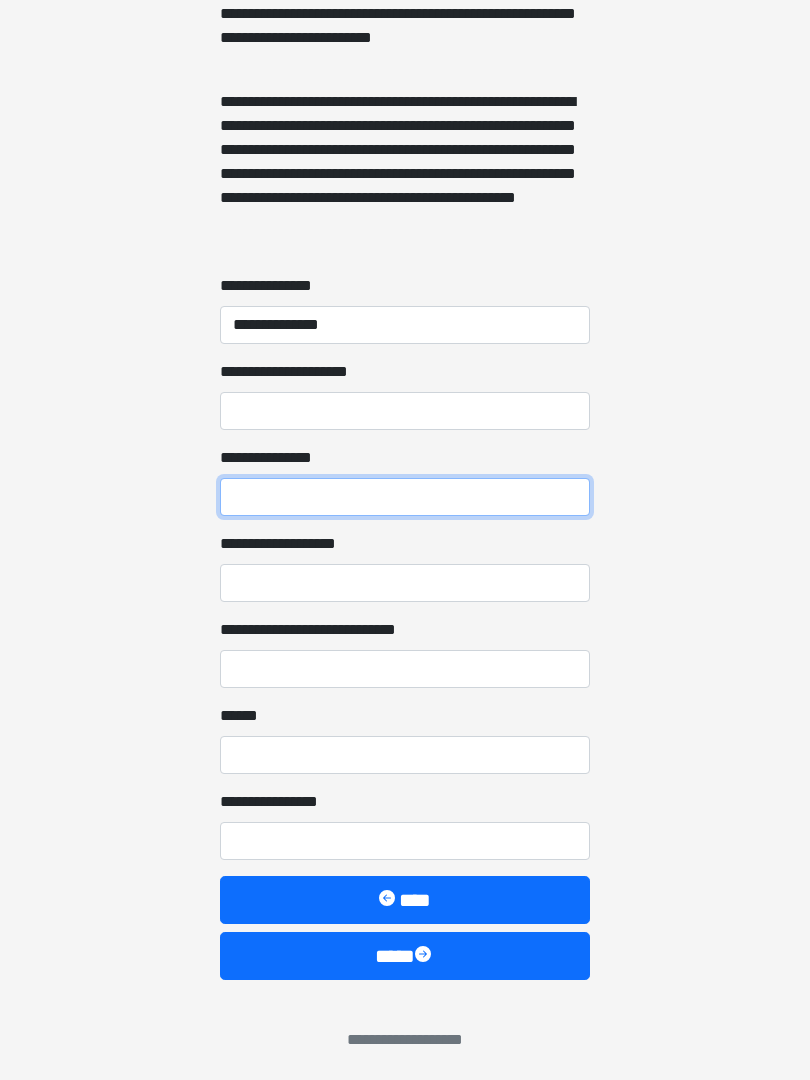click on "**********" at bounding box center [405, 497] 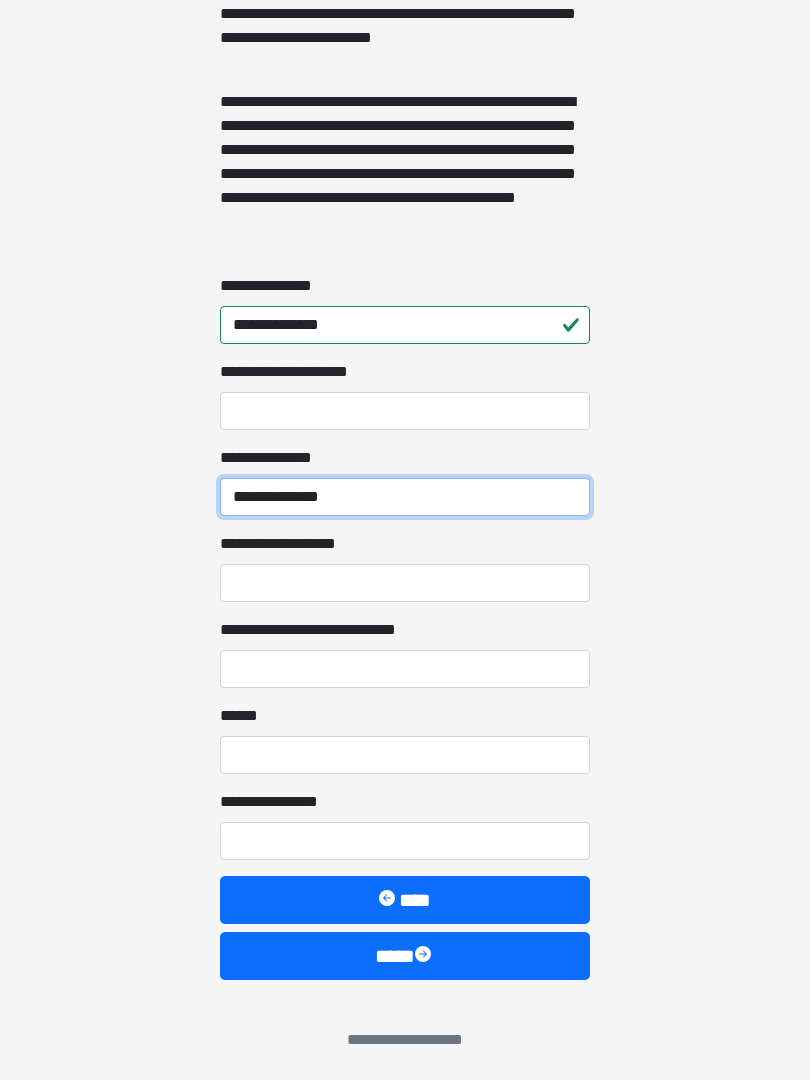 type on "**********" 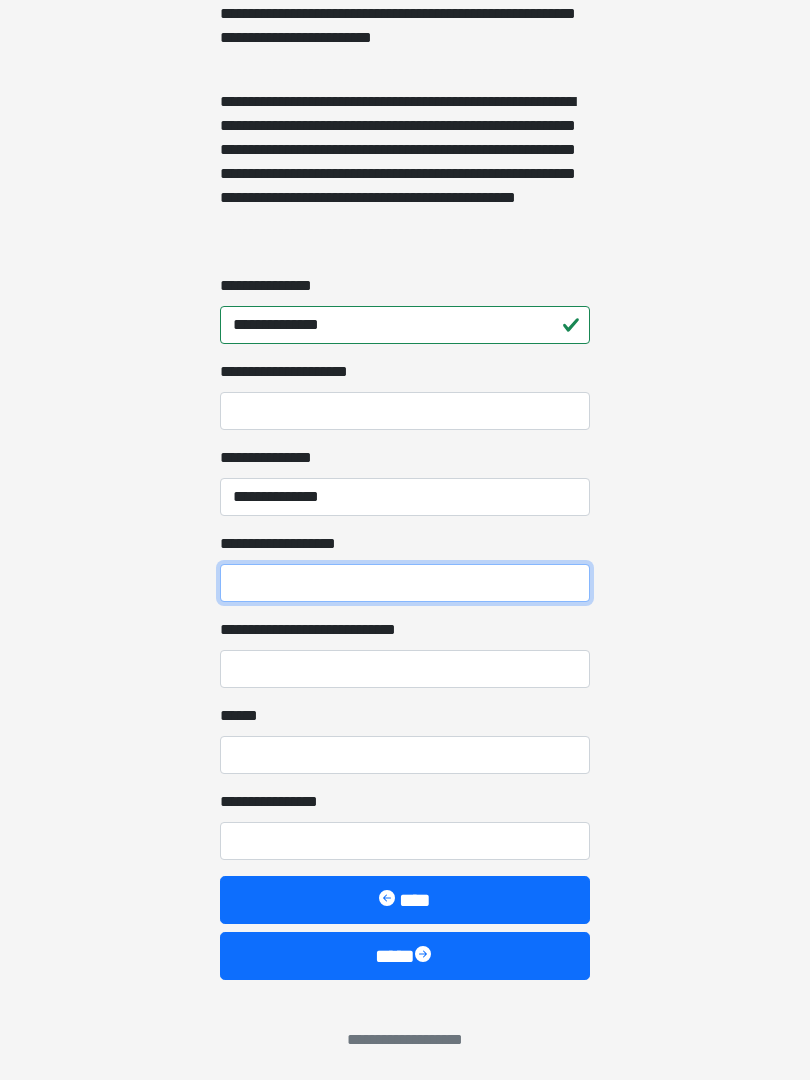 click on "**********" at bounding box center [405, 583] 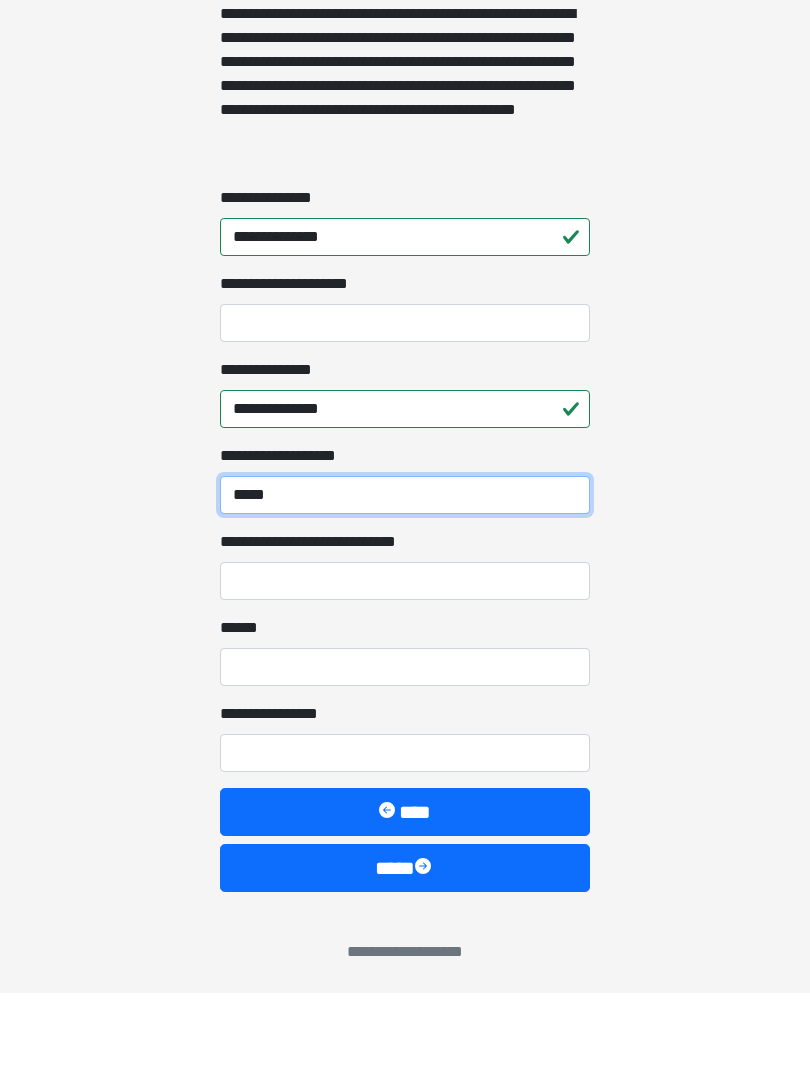 type on "*****" 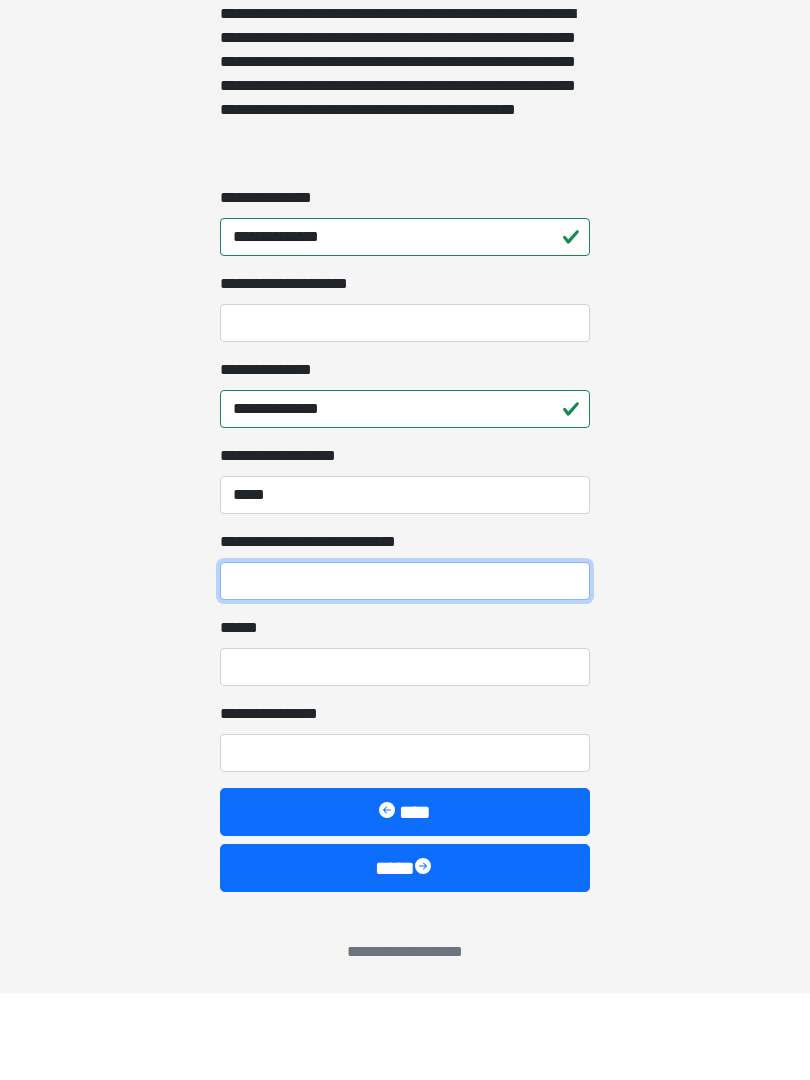 click on "**********" at bounding box center [405, 669] 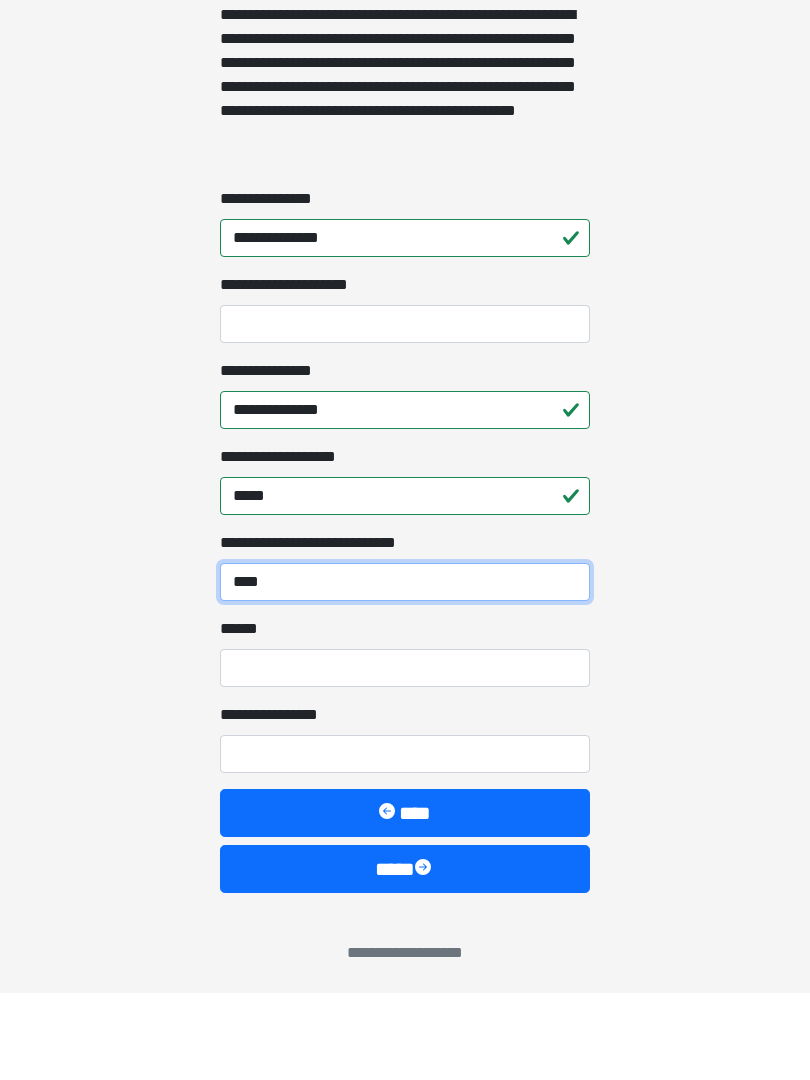 type on "****" 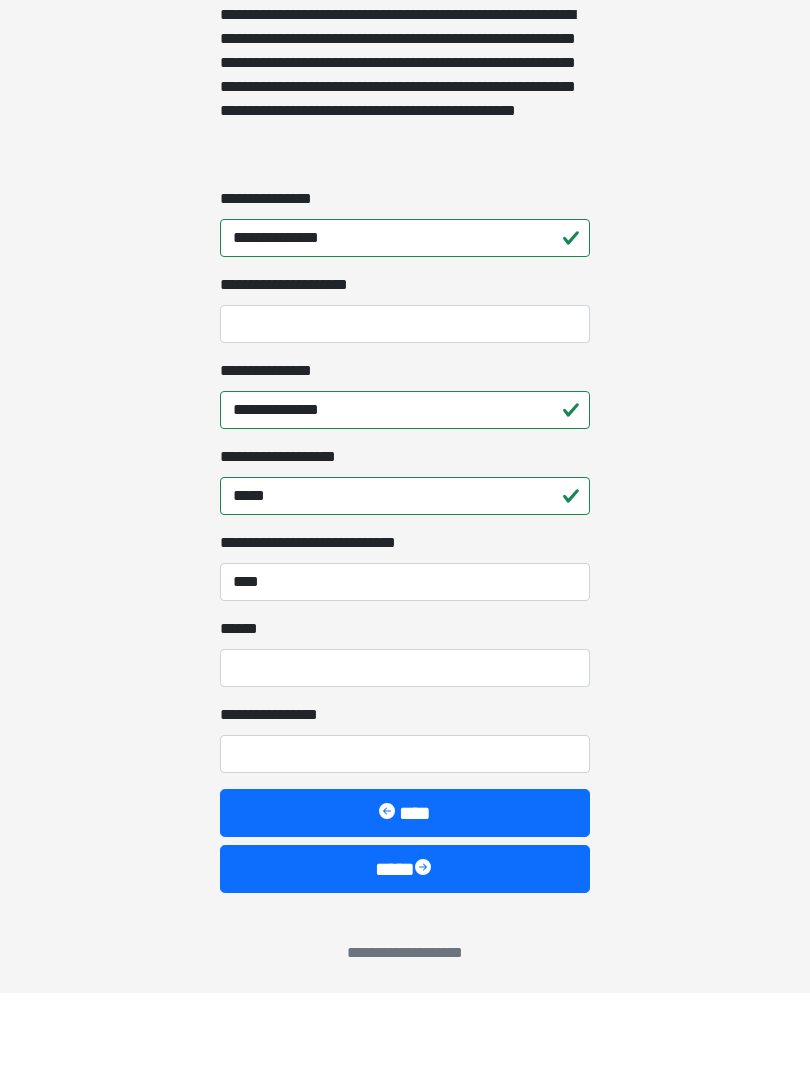 click on "**** *" at bounding box center (405, 755) 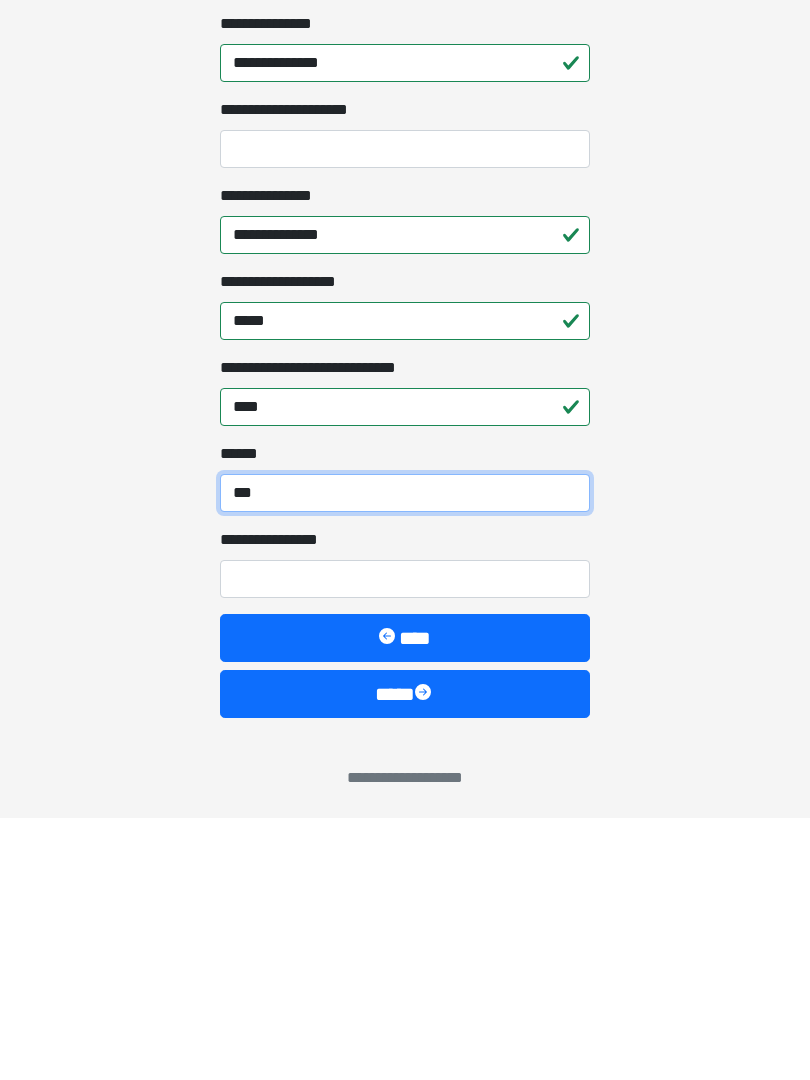 type on "***" 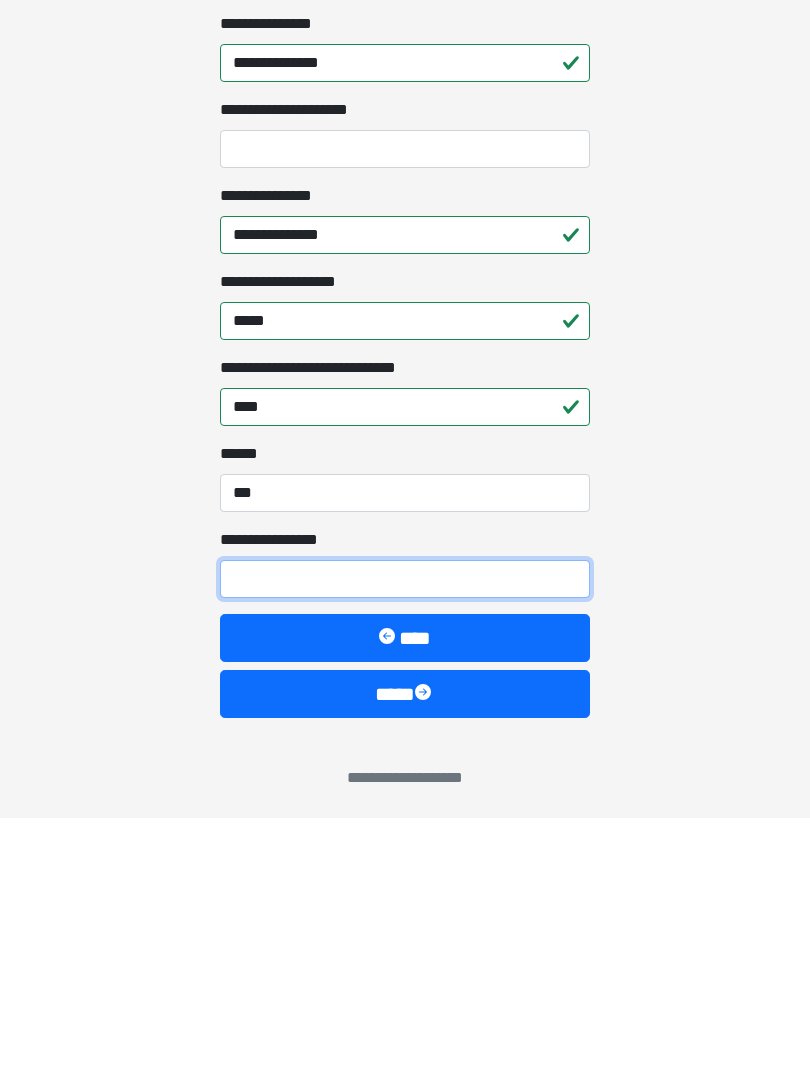 click on "**********" at bounding box center (405, 841) 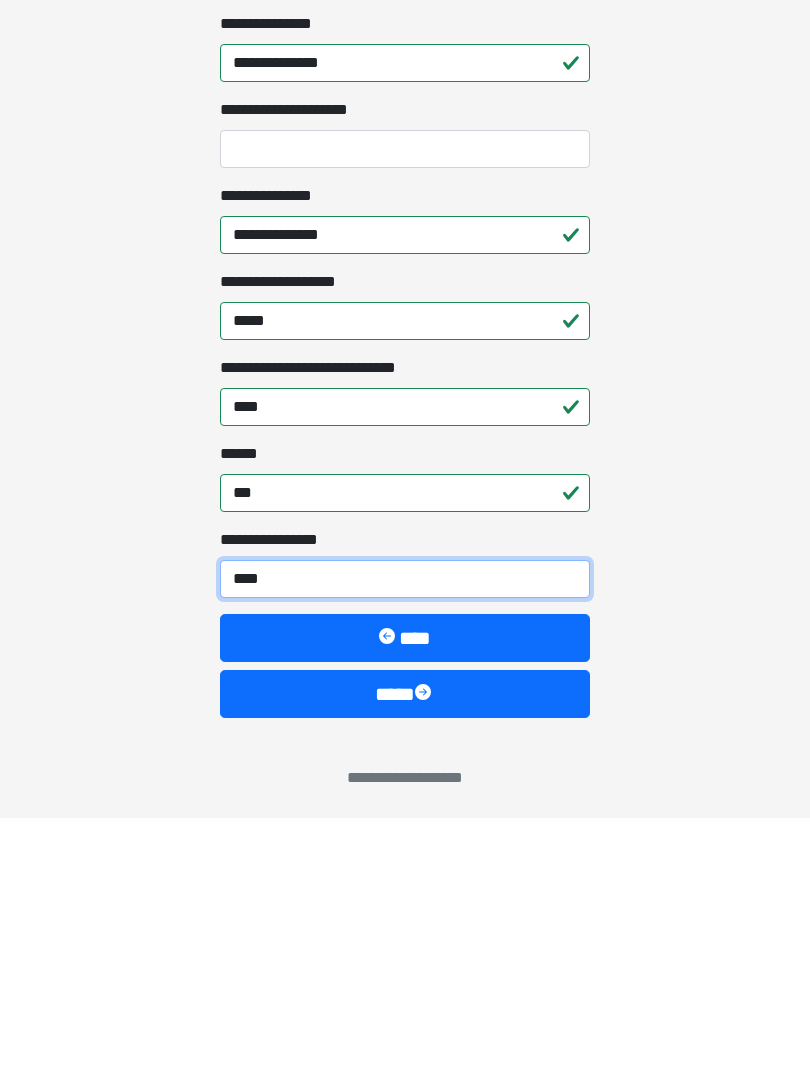 type on "*****" 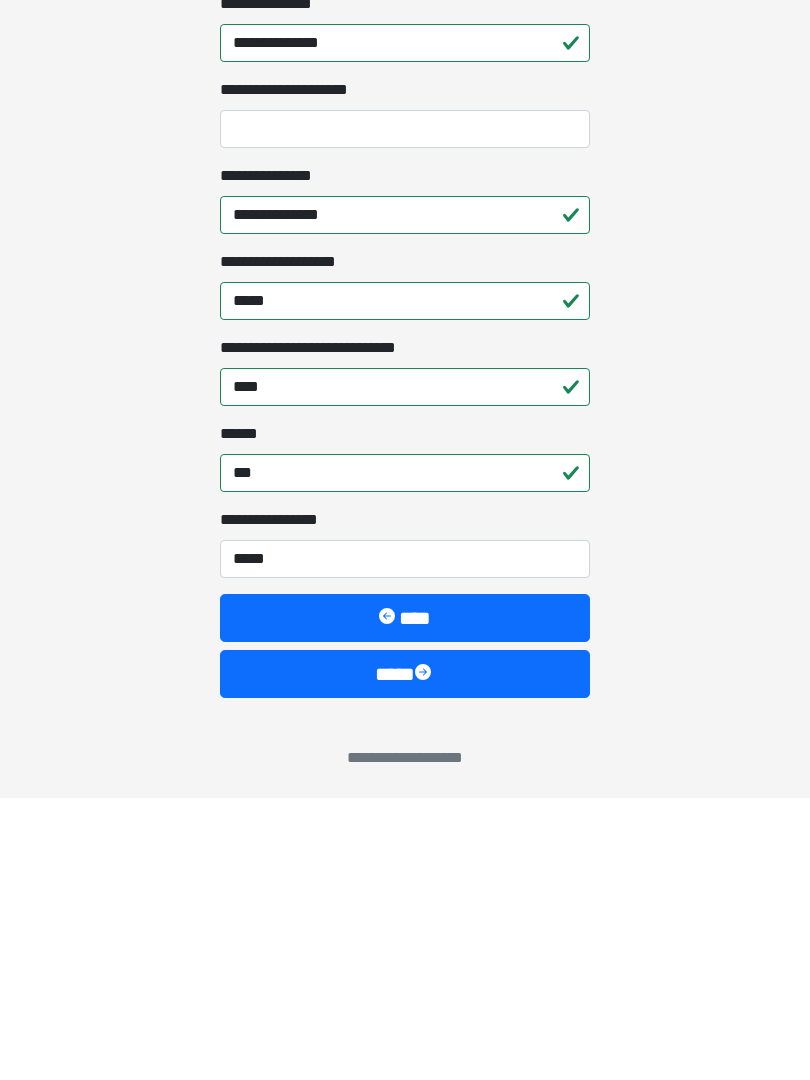 click at bounding box center (425, 956) 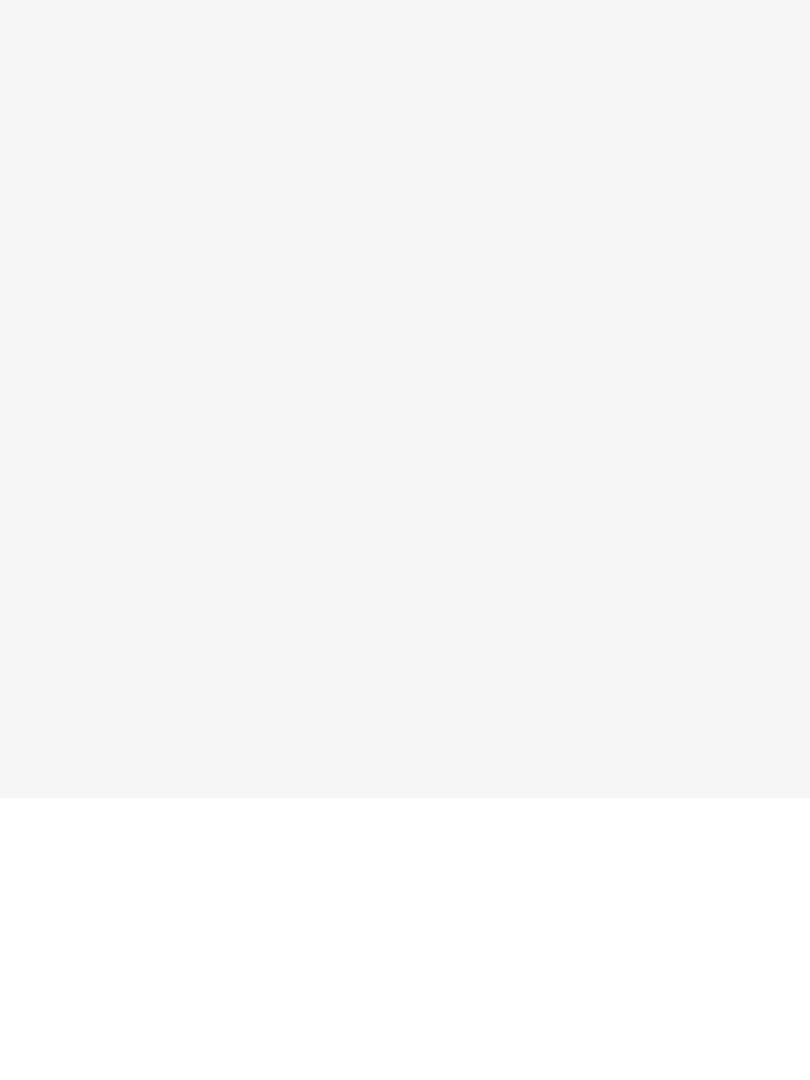 scroll, scrollTop: 0, scrollLeft: 0, axis: both 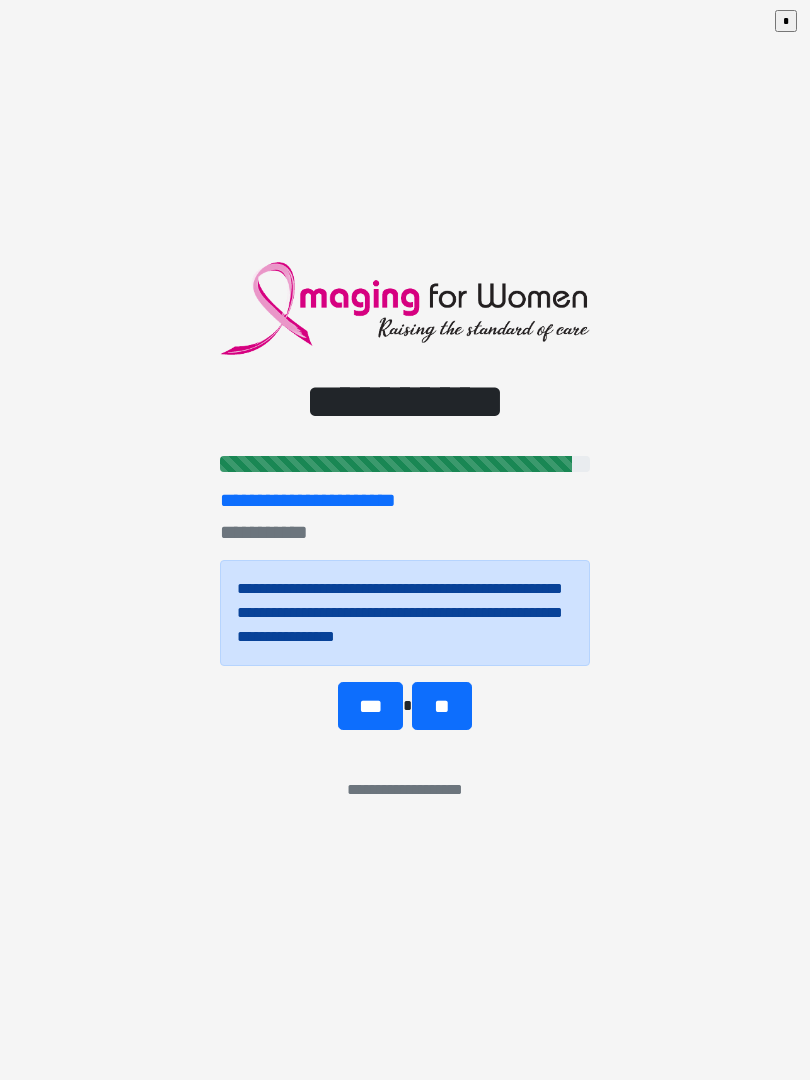 click on "**" at bounding box center (441, 706) 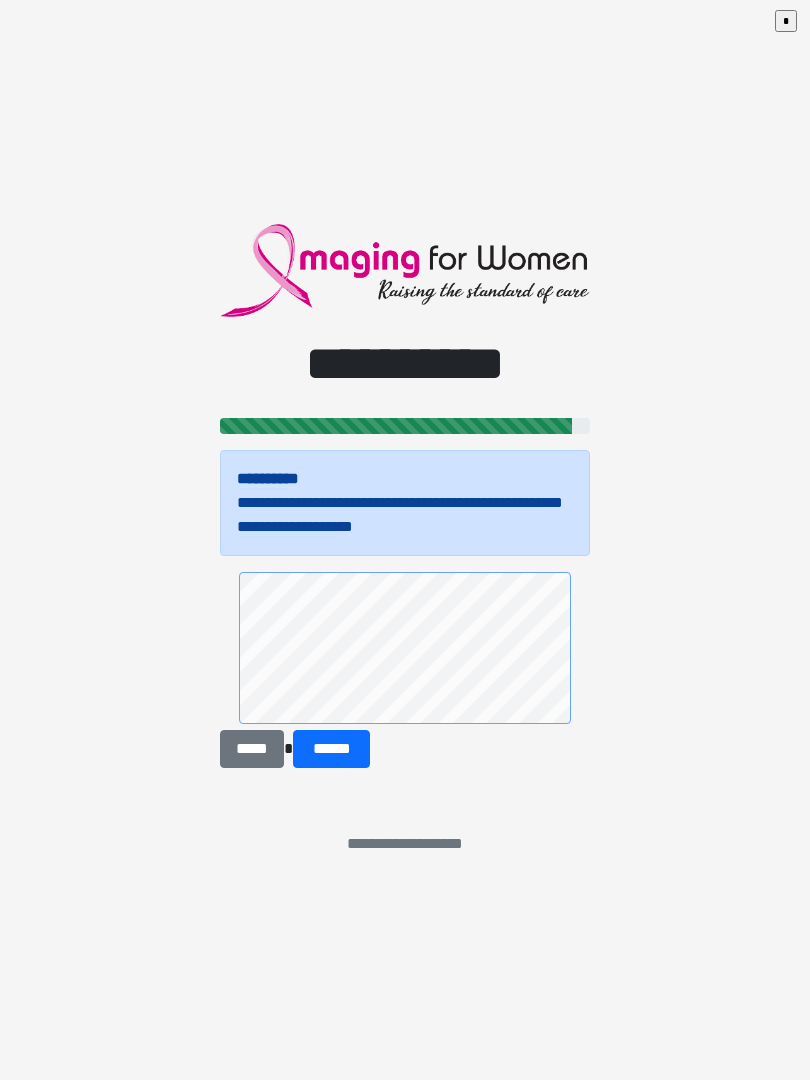 click on "******" at bounding box center [331, 749] 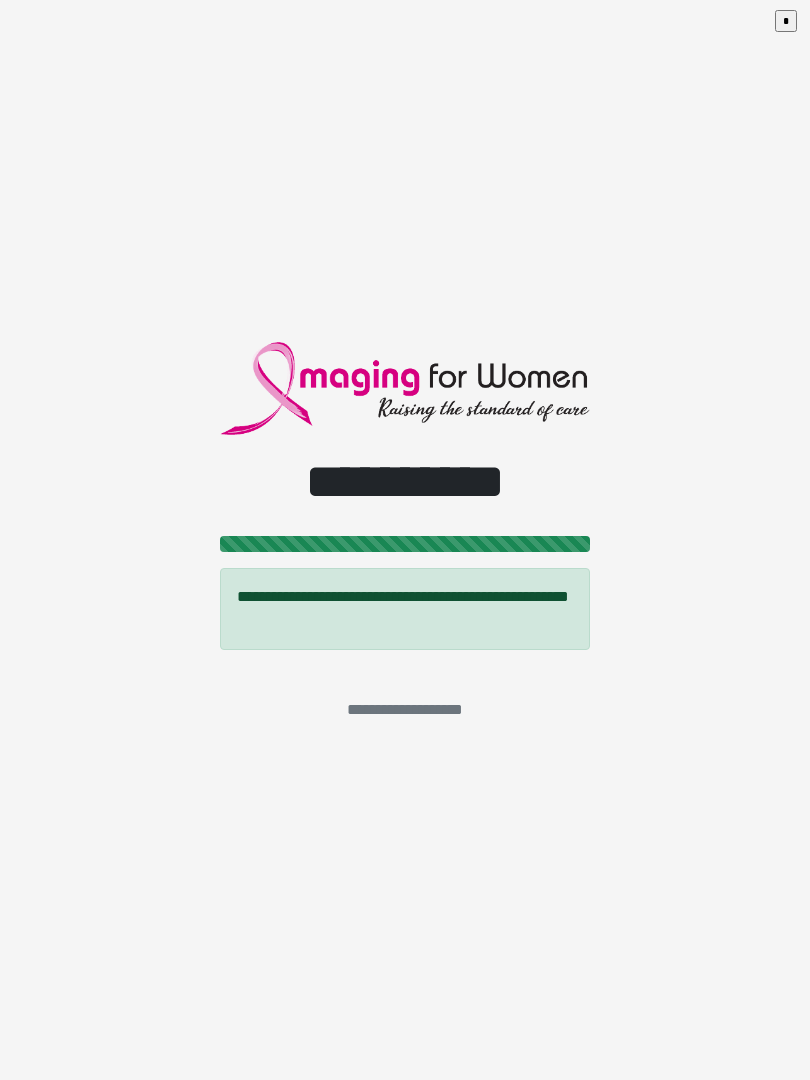 click on "*" at bounding box center (786, 21) 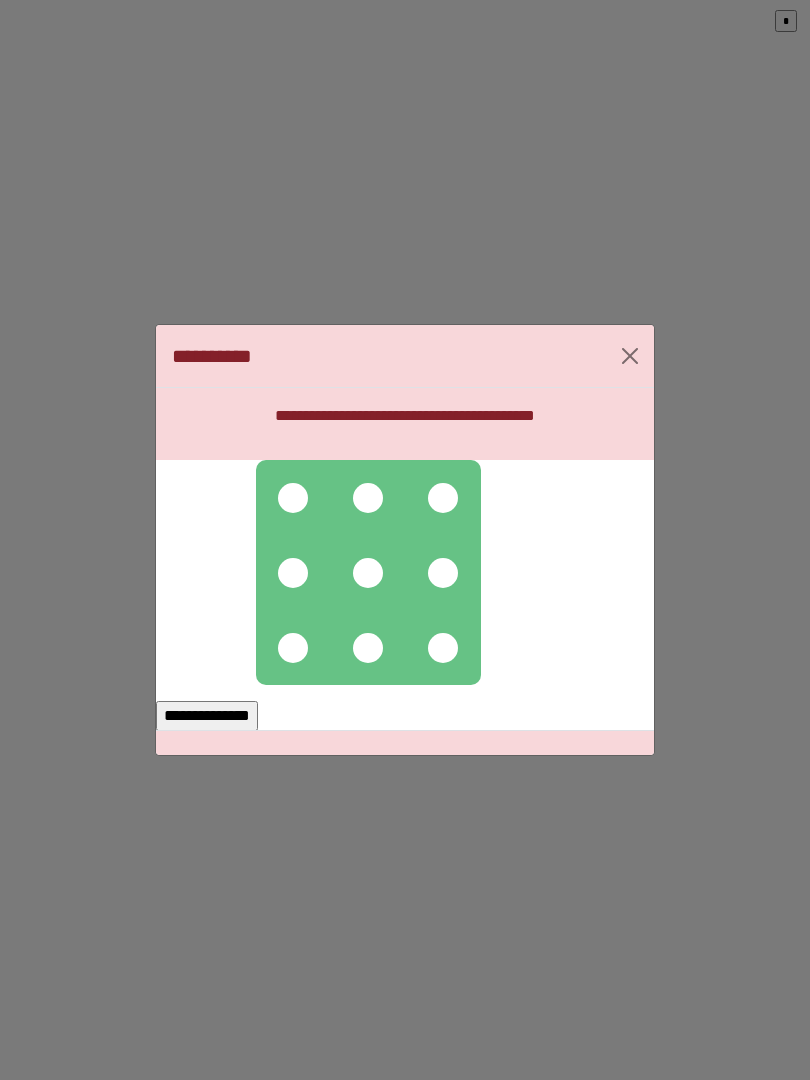 click at bounding box center [368, 572] 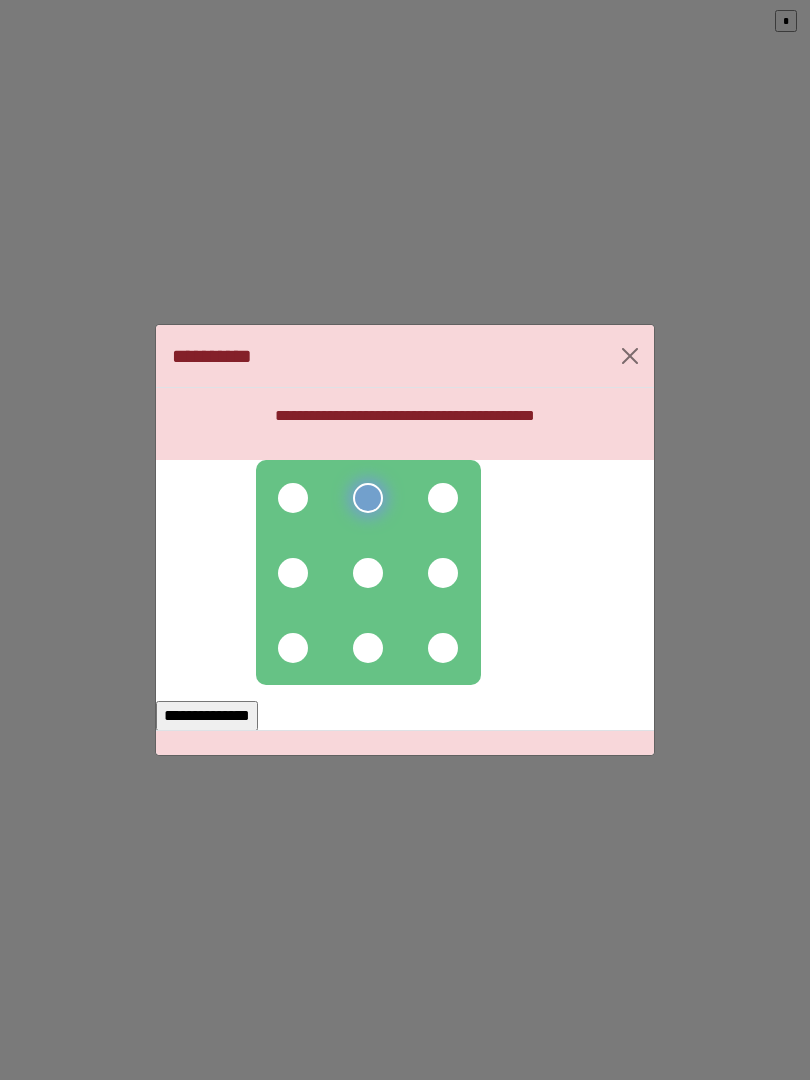 click at bounding box center (293, 498) 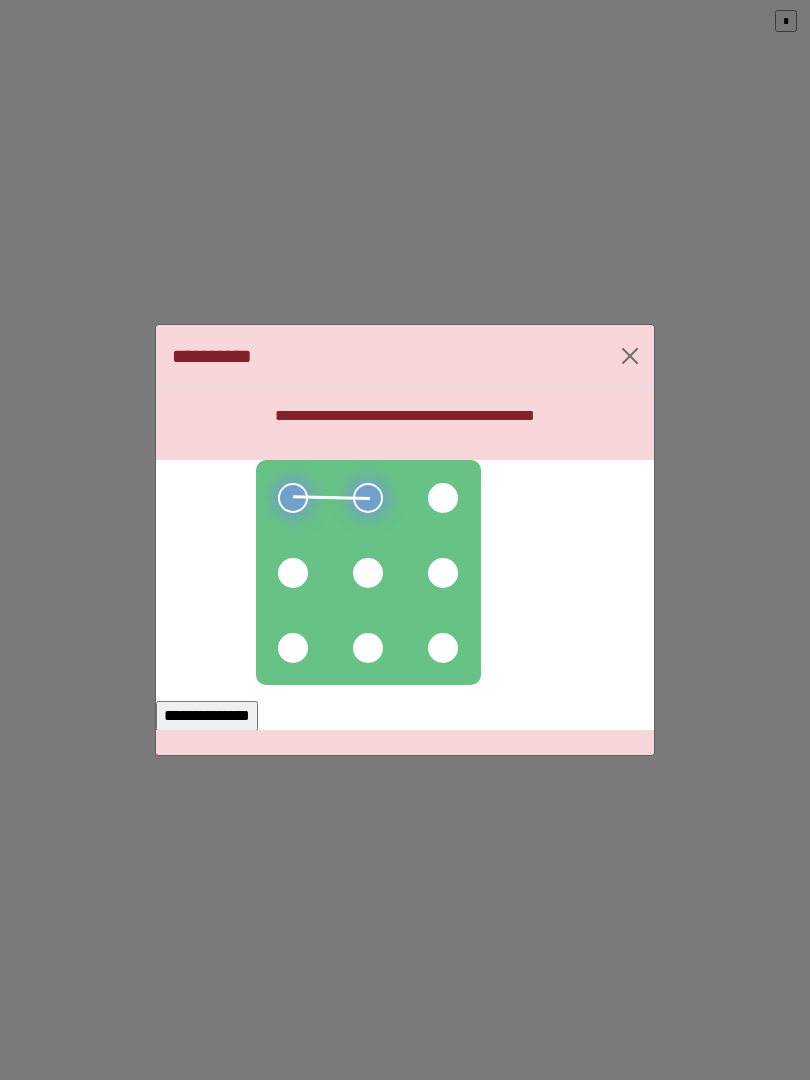click at bounding box center (293, 648) 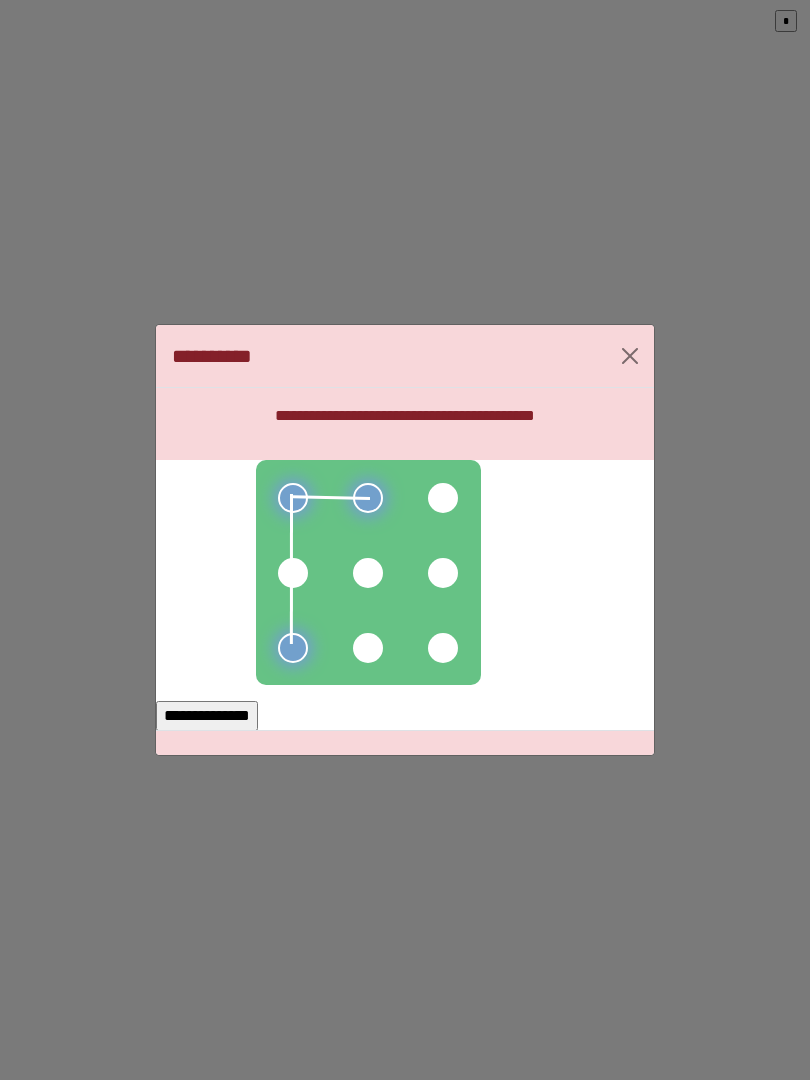 click at bounding box center [293, 573] 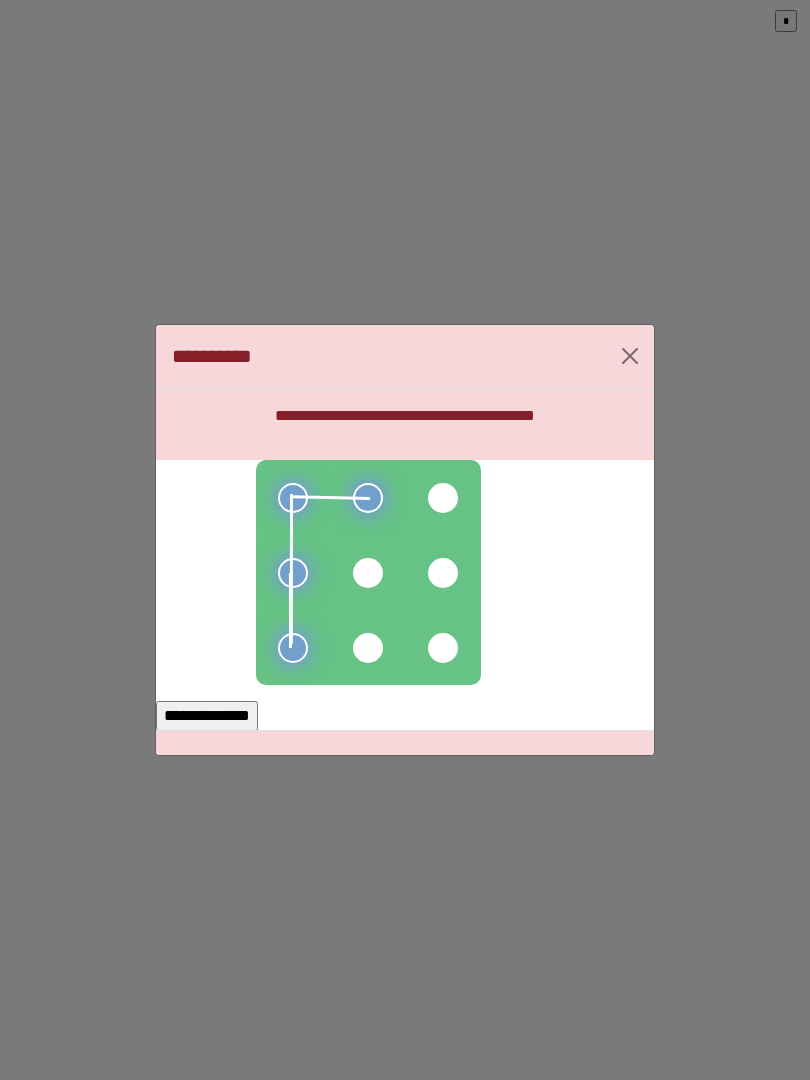 click at bounding box center (368, 573) 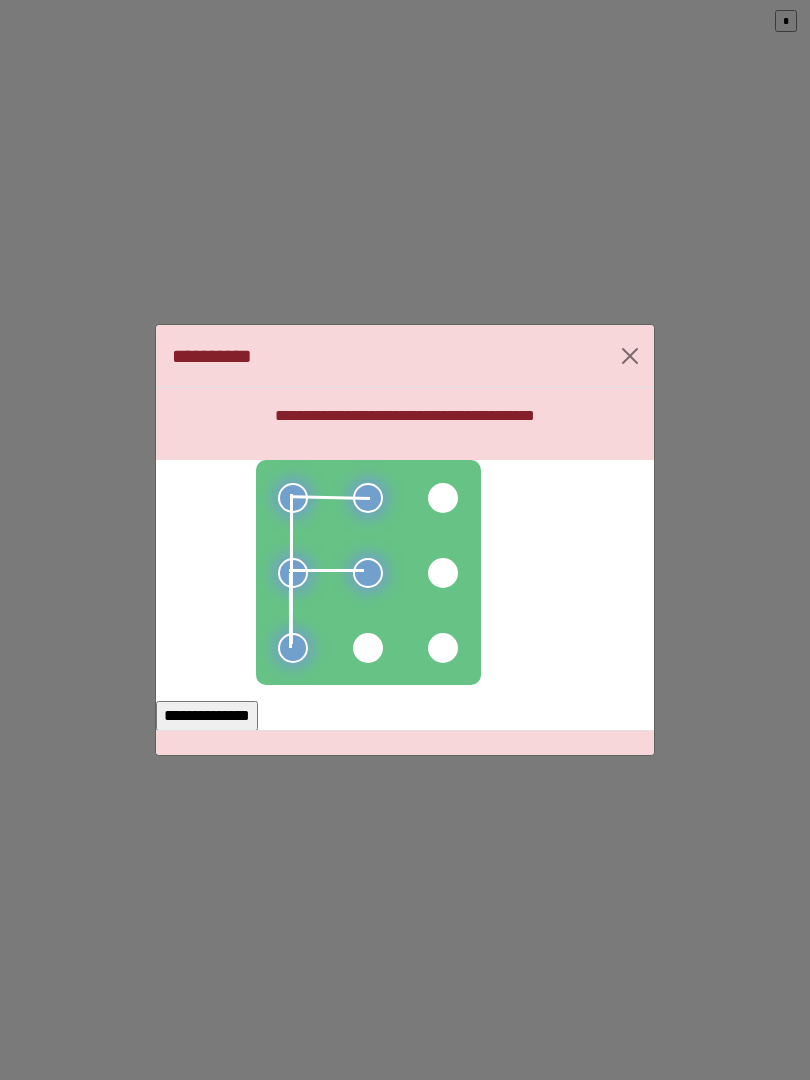 click on "**********" at bounding box center [207, 716] 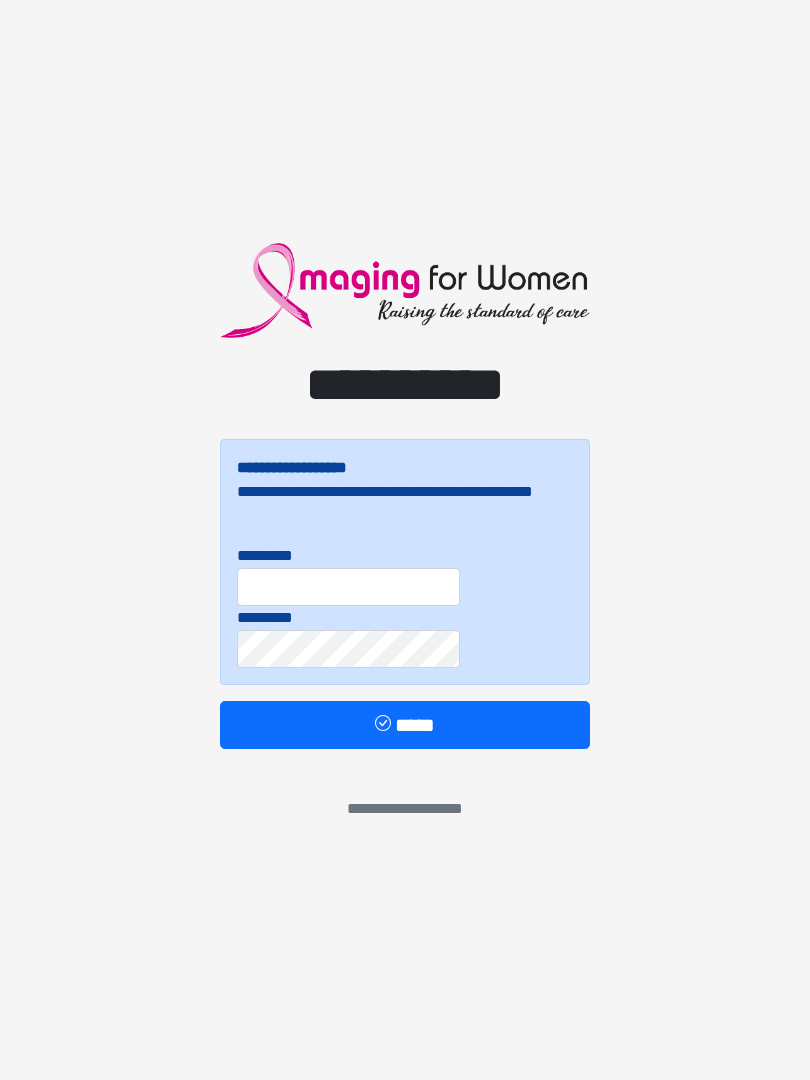scroll, scrollTop: 0, scrollLeft: 0, axis: both 